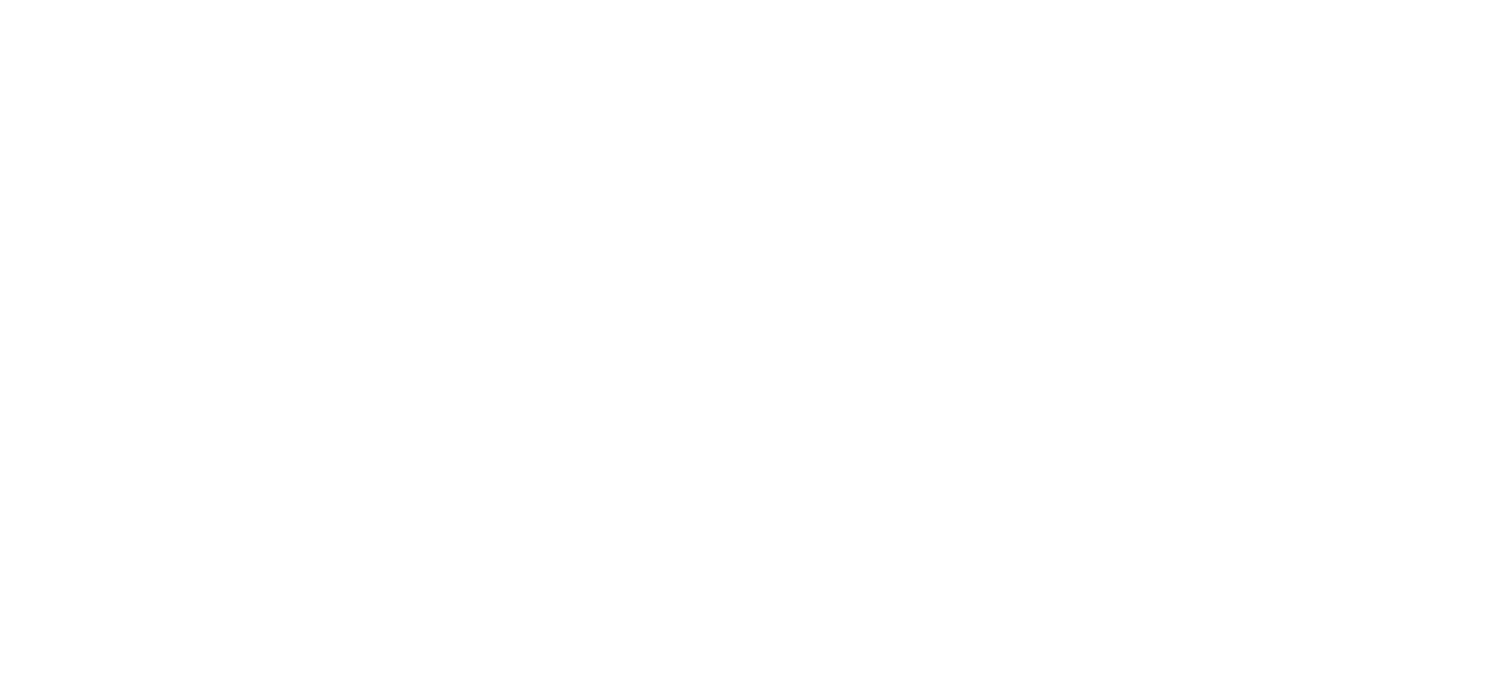 scroll, scrollTop: 0, scrollLeft: 0, axis: both 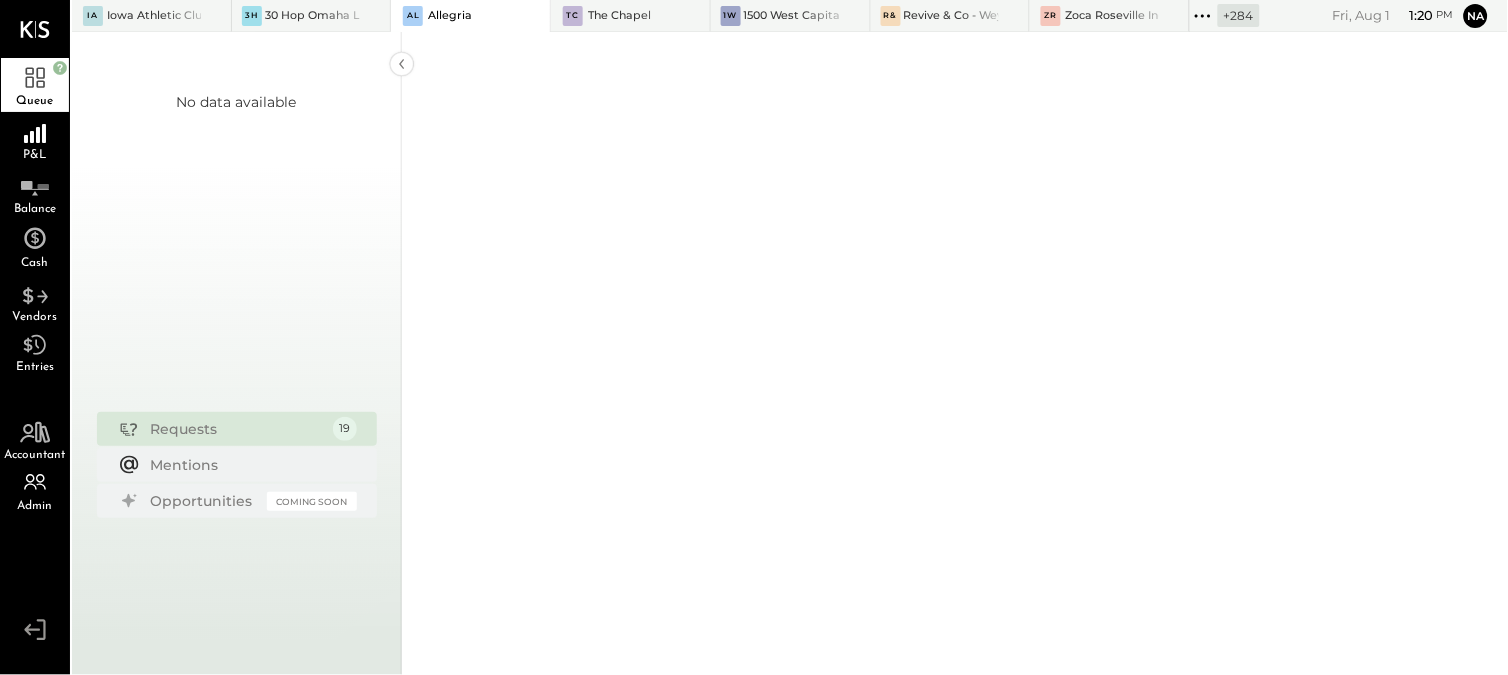 click on "+ 284" at bounding box center [1239, 15] 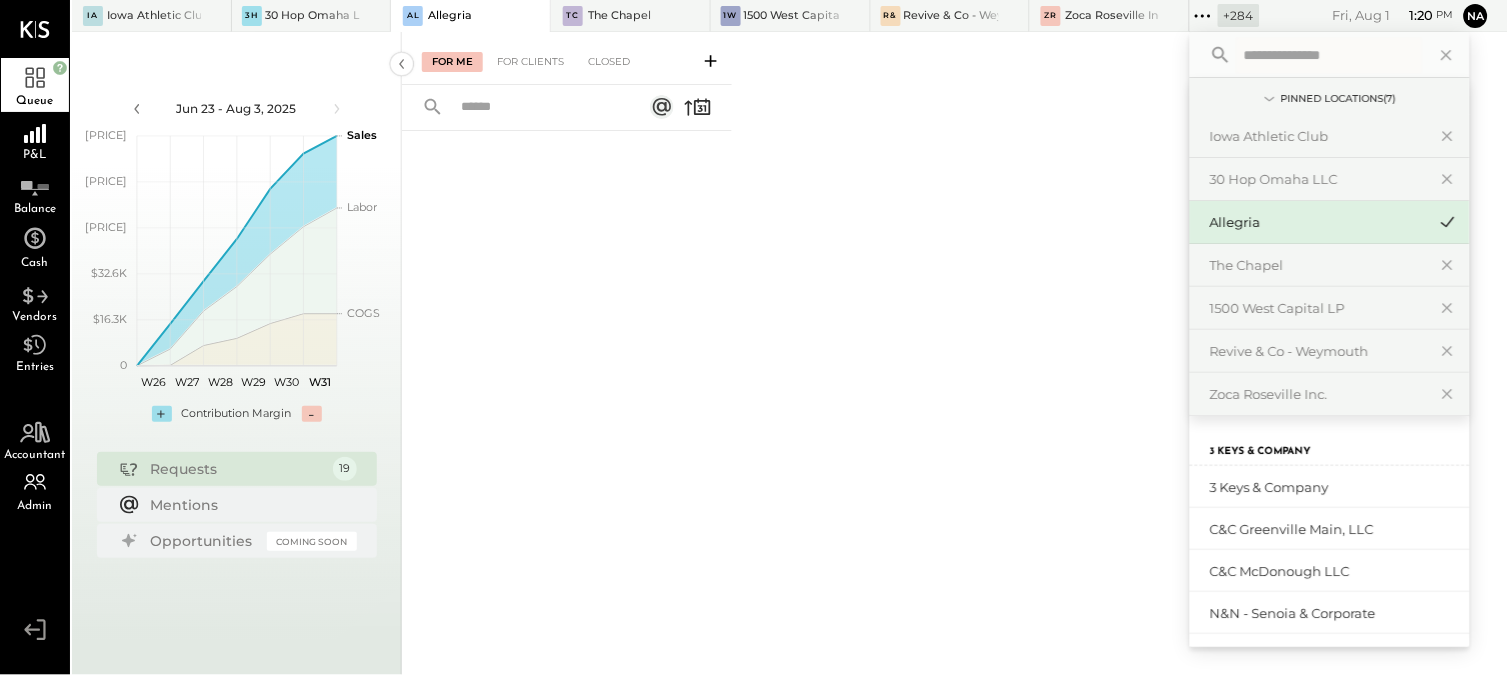 click at bounding box center [1329, 55] 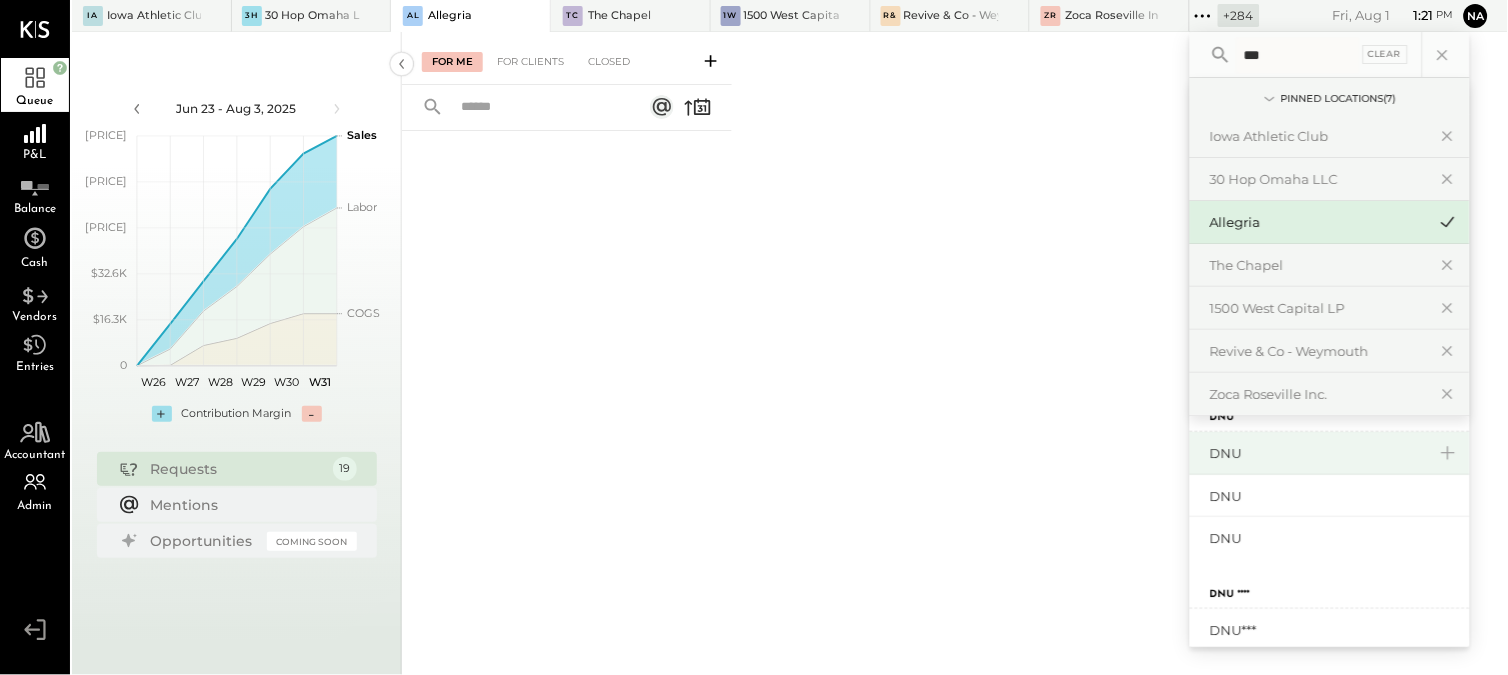 scroll, scrollTop: 0, scrollLeft: 0, axis: both 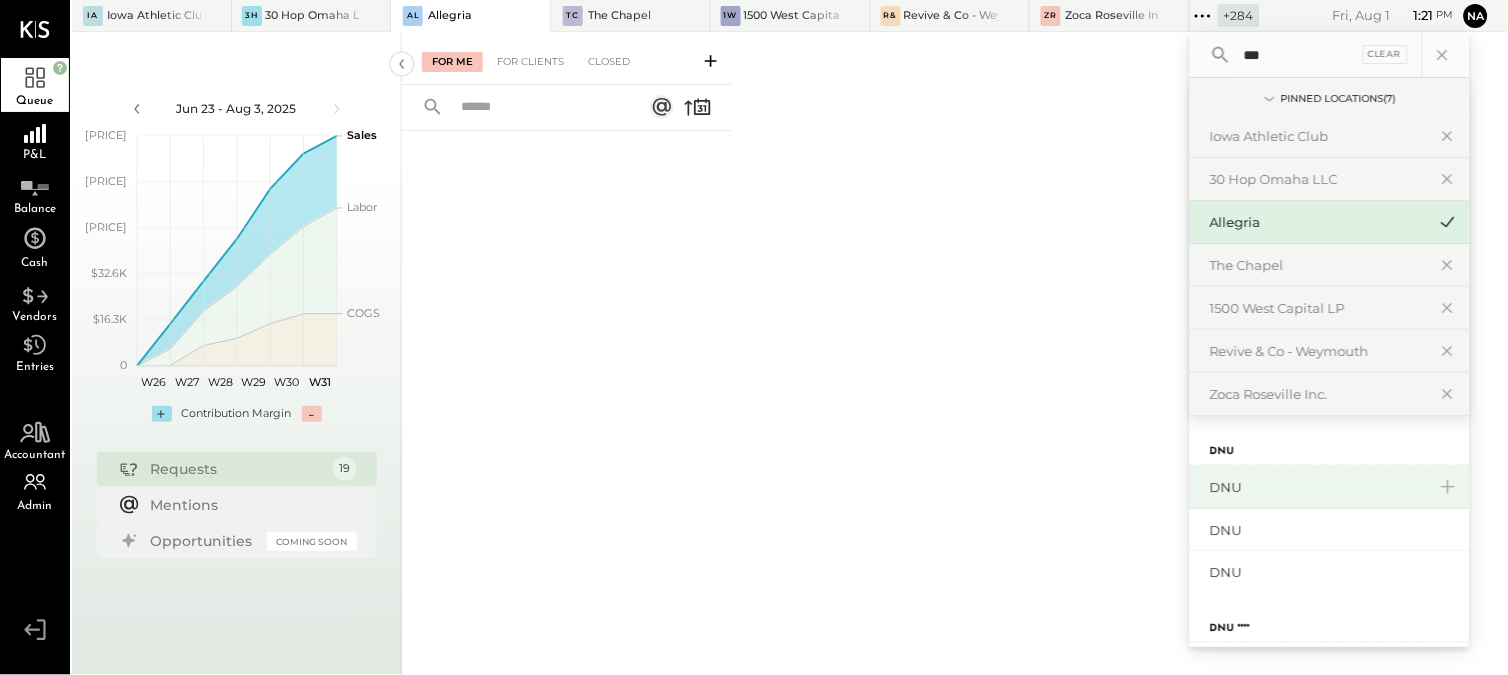 type on "***" 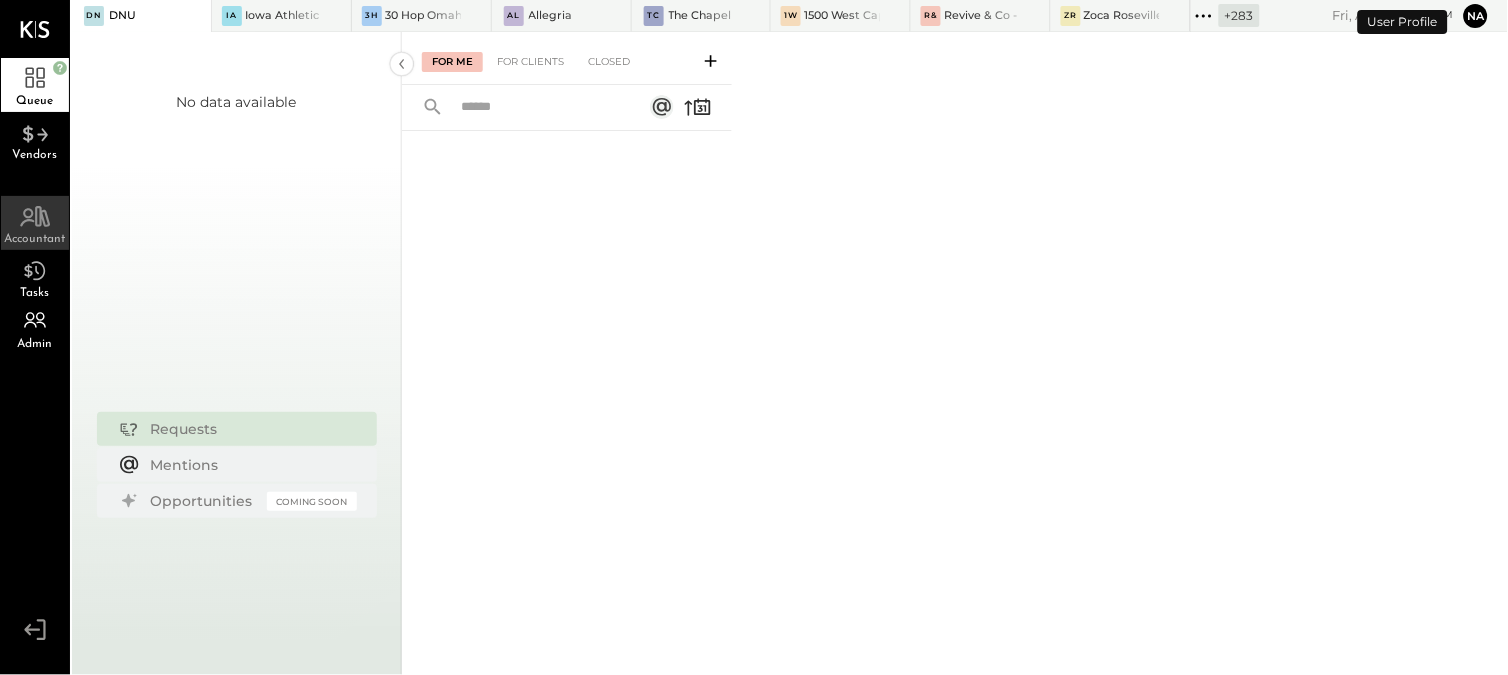 click 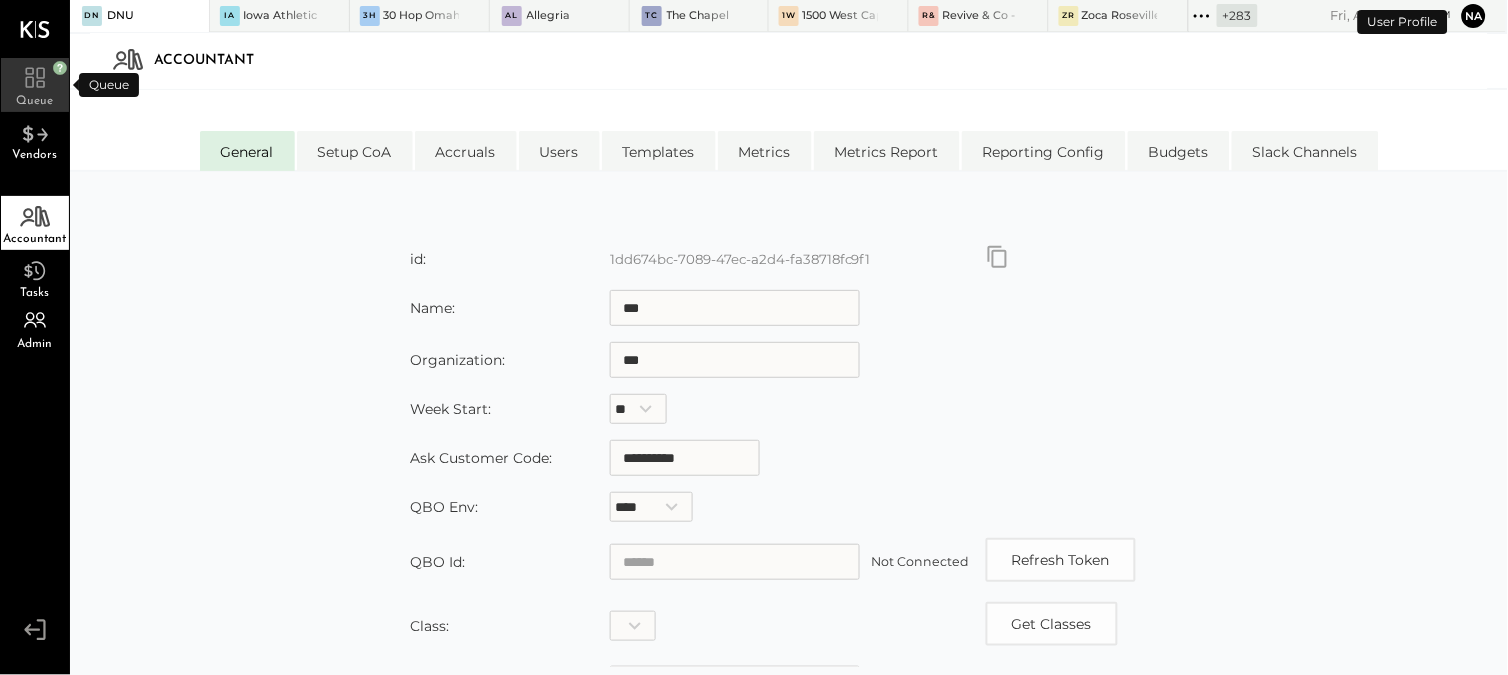 click on "Queue" at bounding box center (35, 101) 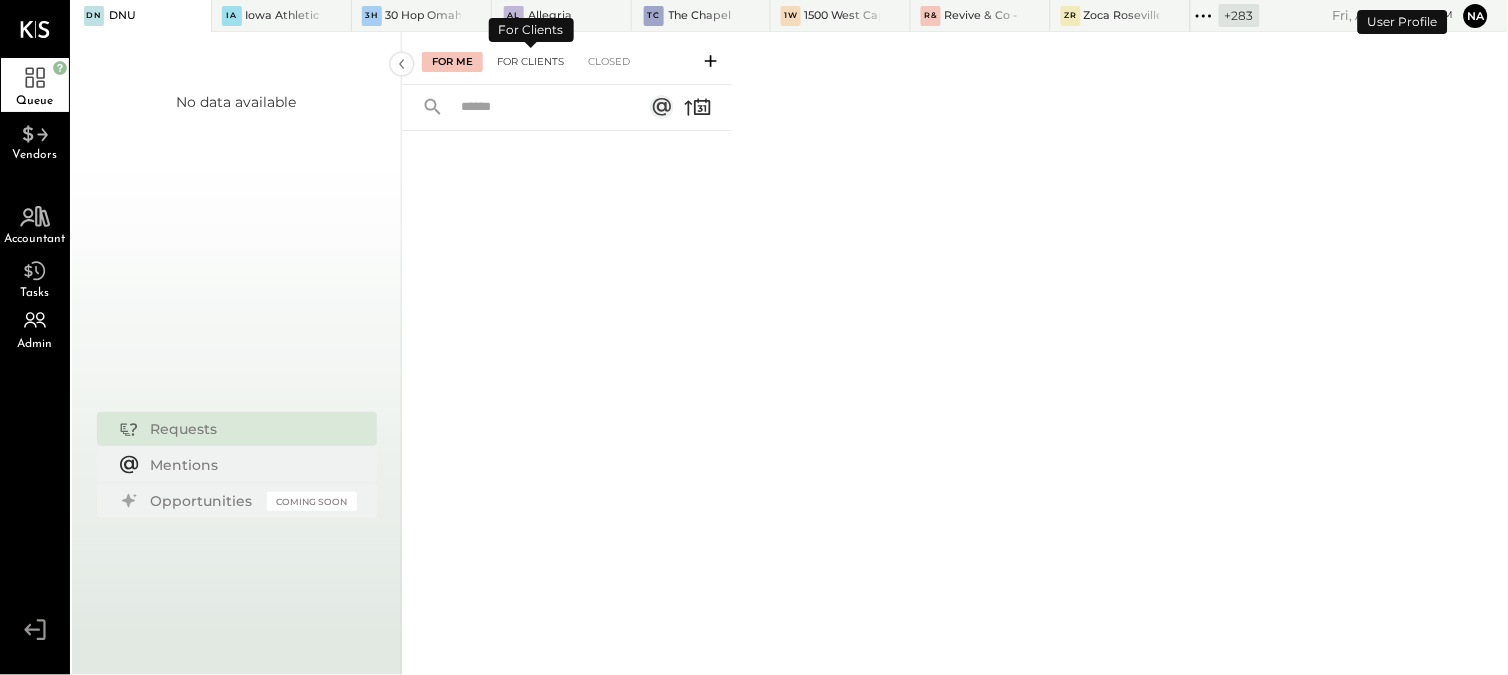 click on "For Clients" at bounding box center (530, 62) 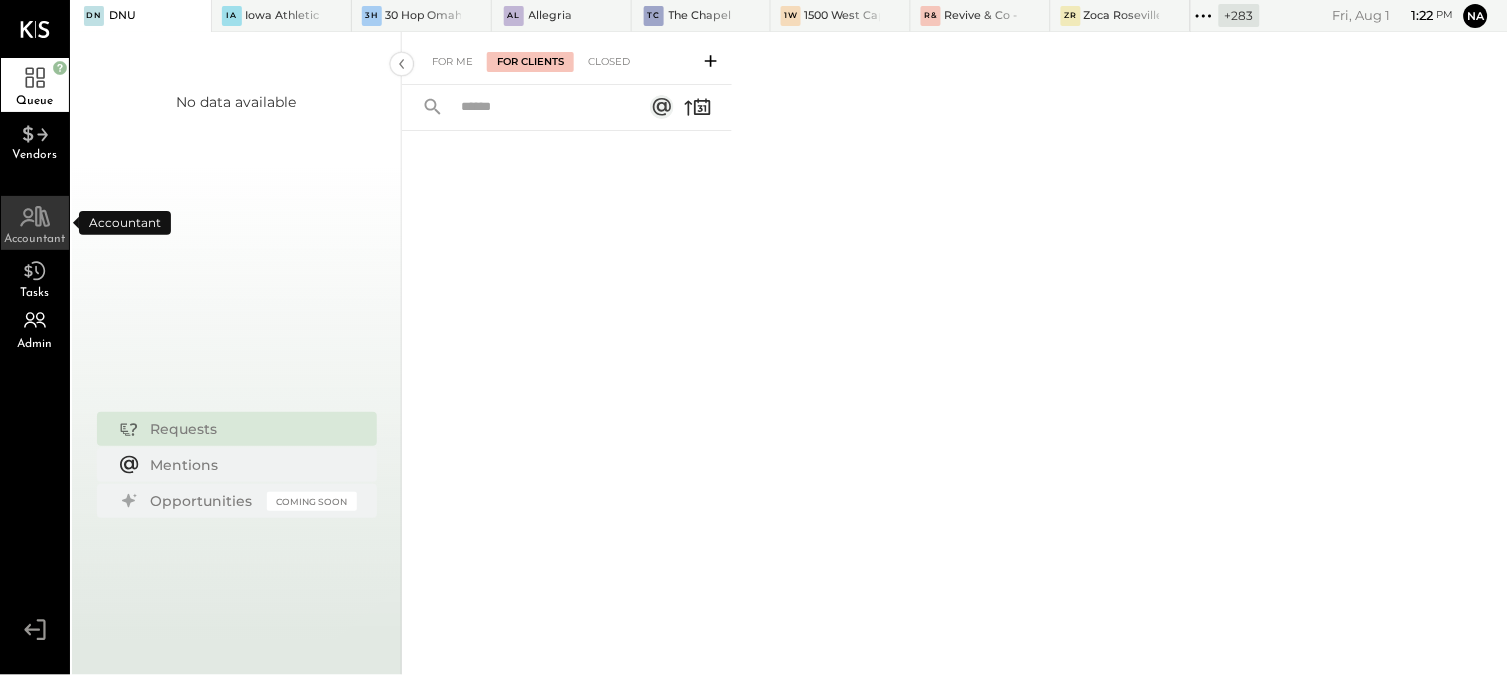 click 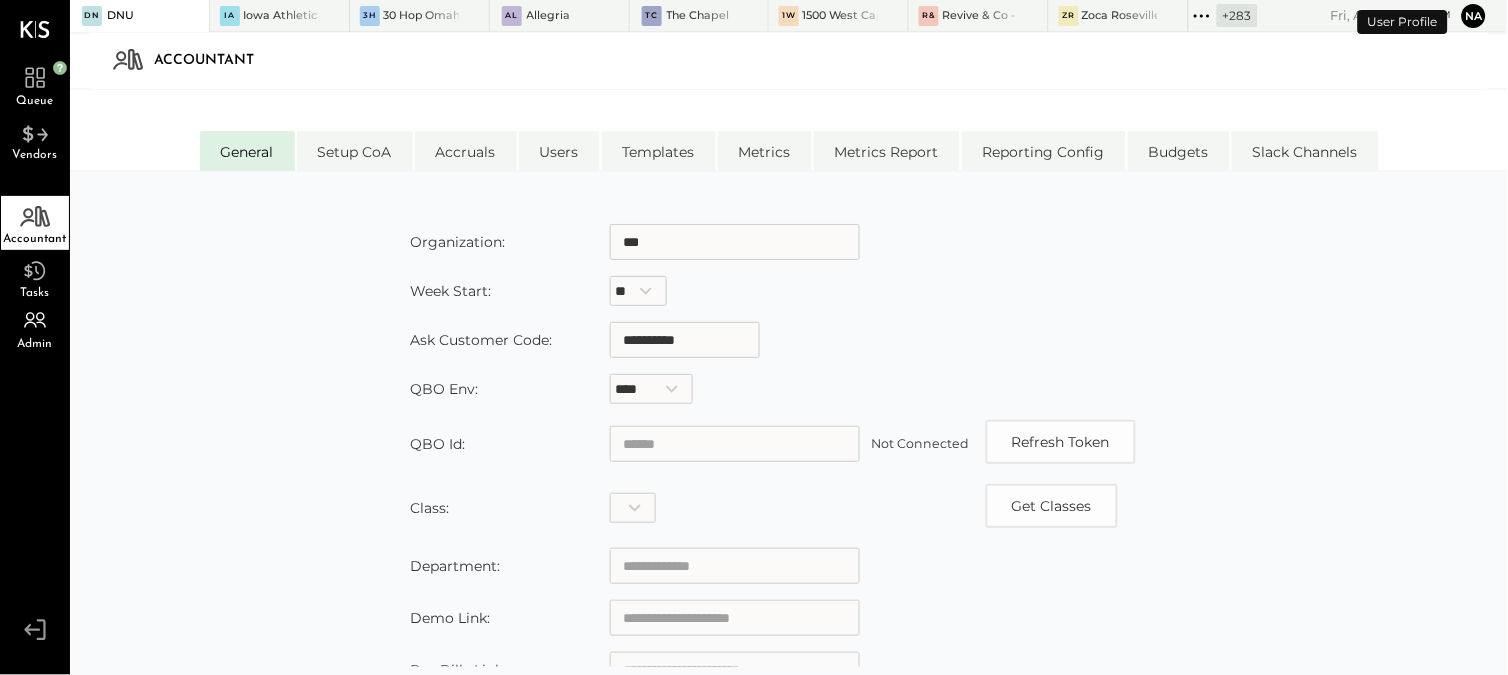 scroll, scrollTop: 128, scrollLeft: 0, axis: vertical 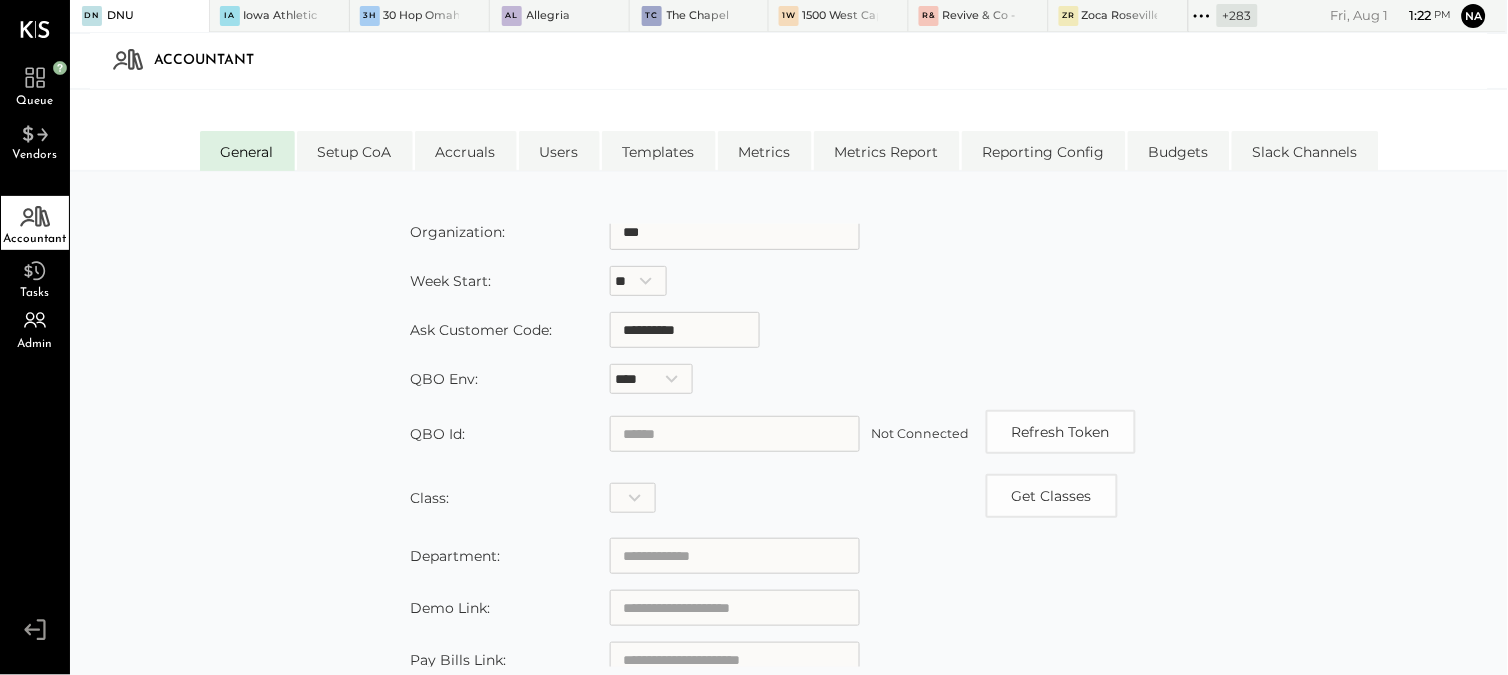 click on "+ 283" at bounding box center (1237, 15) 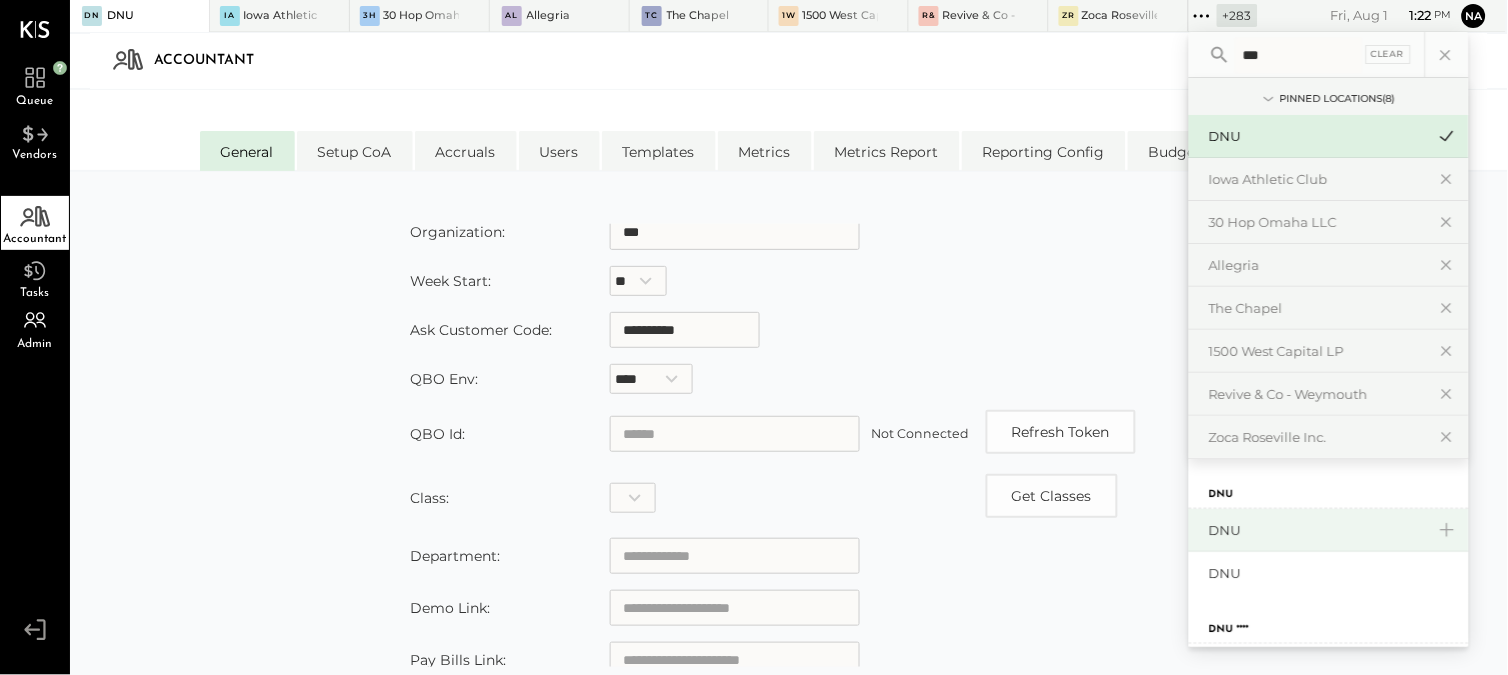 type on "***" 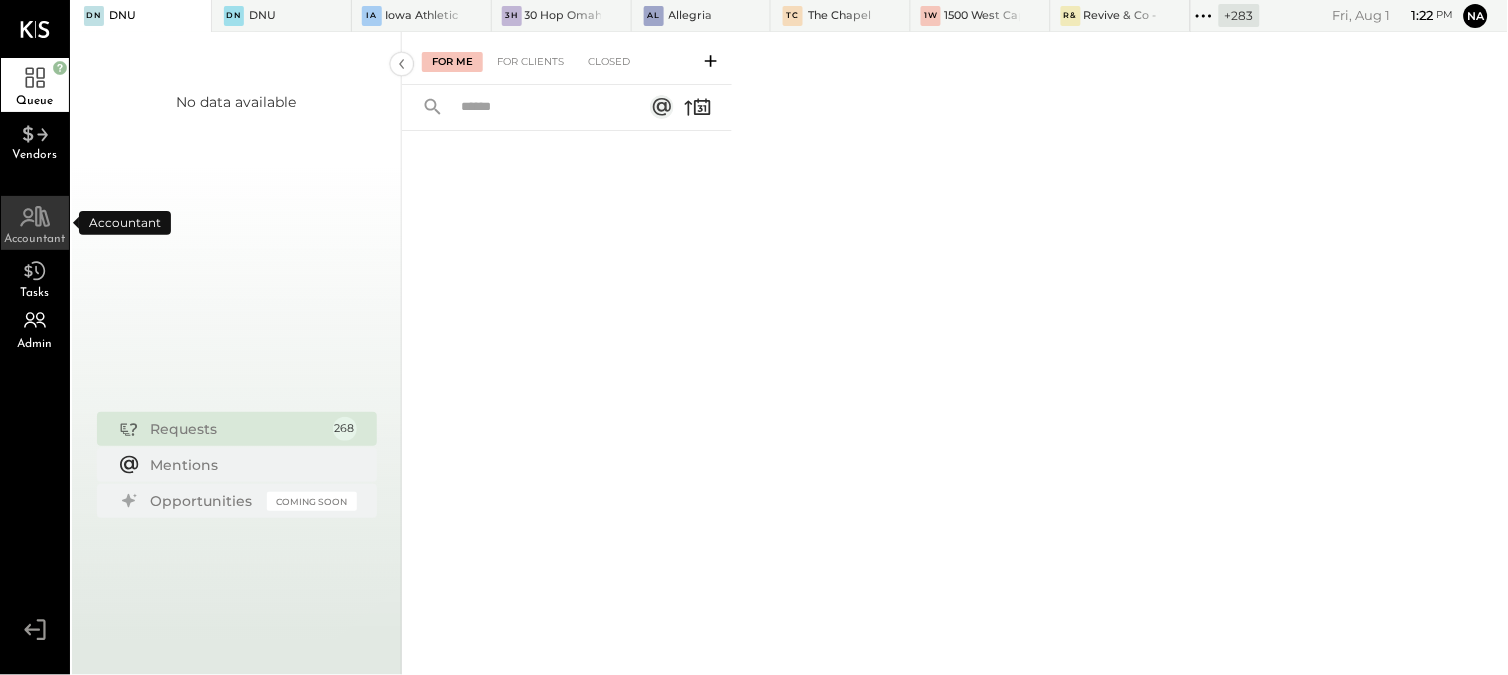 click on "Accountant" at bounding box center (35, 223) 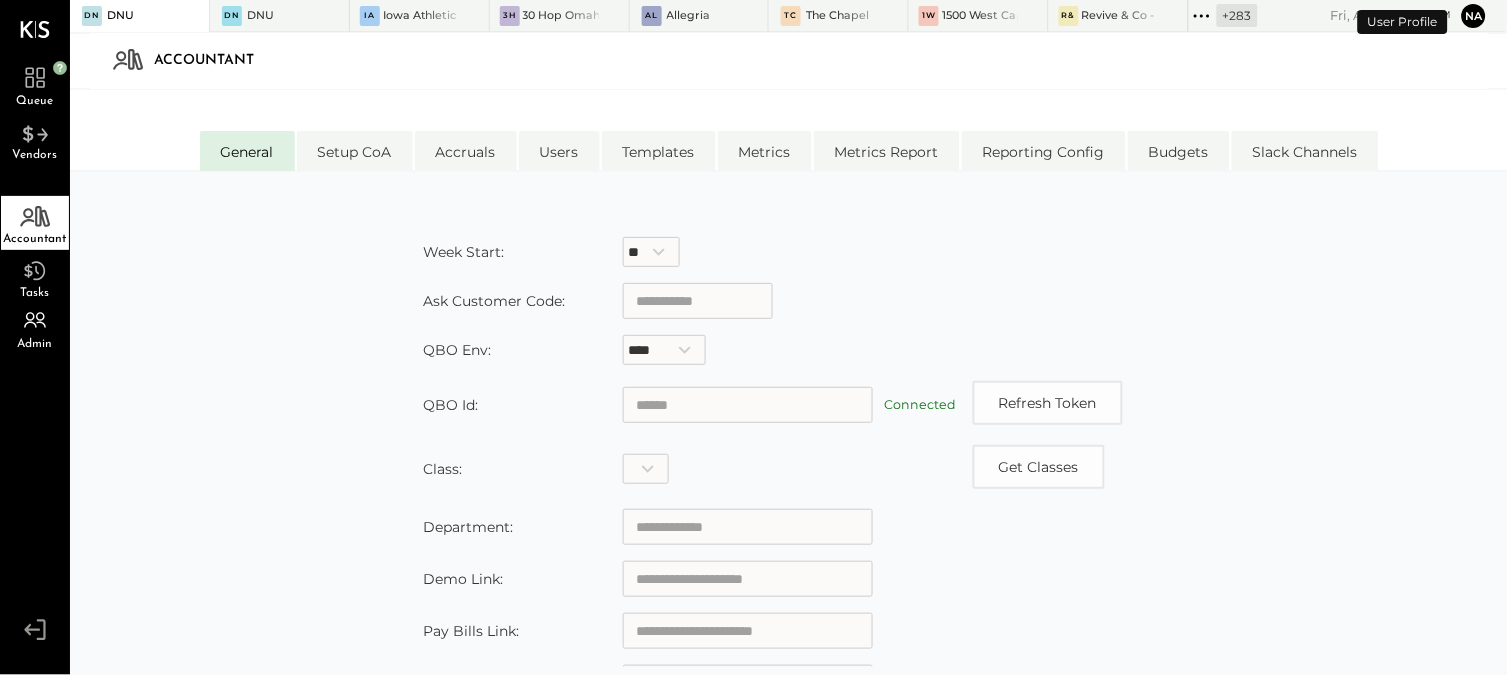 scroll, scrollTop: 0, scrollLeft: 0, axis: both 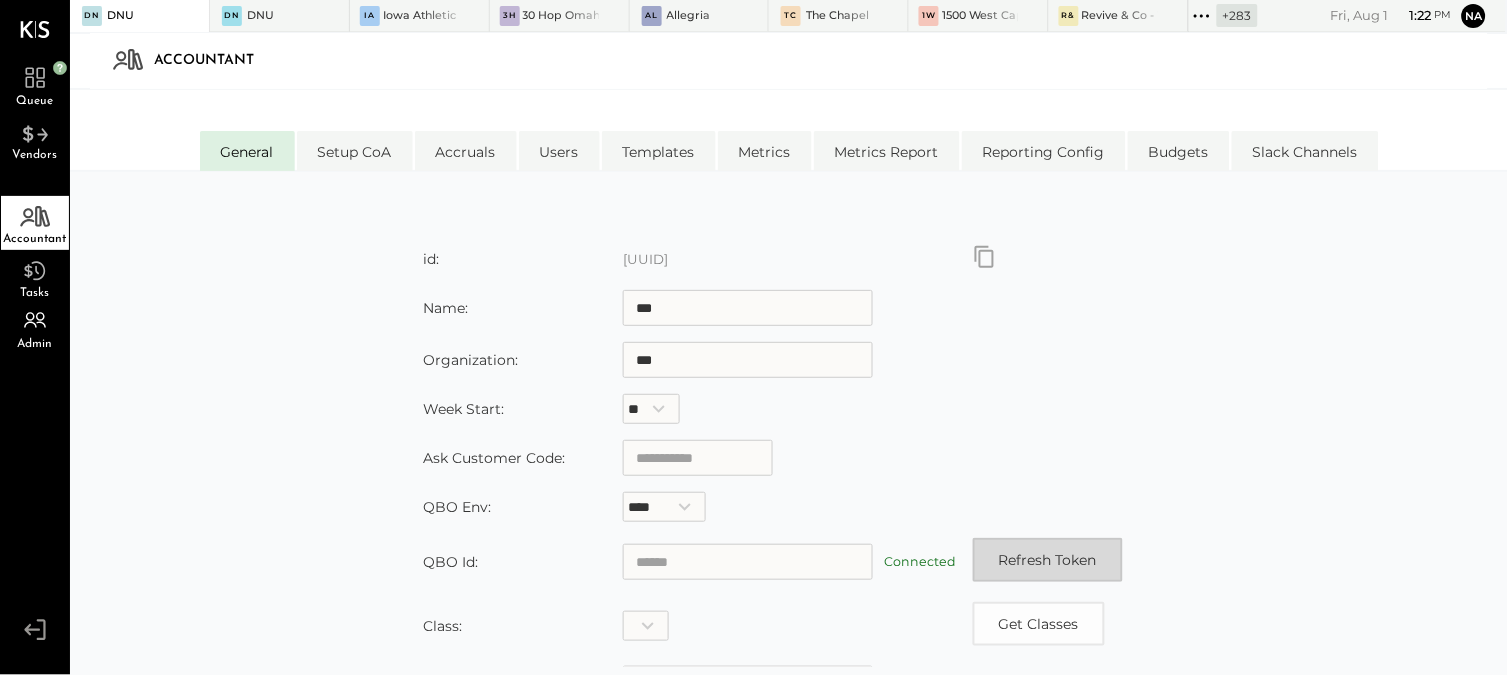 click on "Refresh Token" at bounding box center (1048, 560) 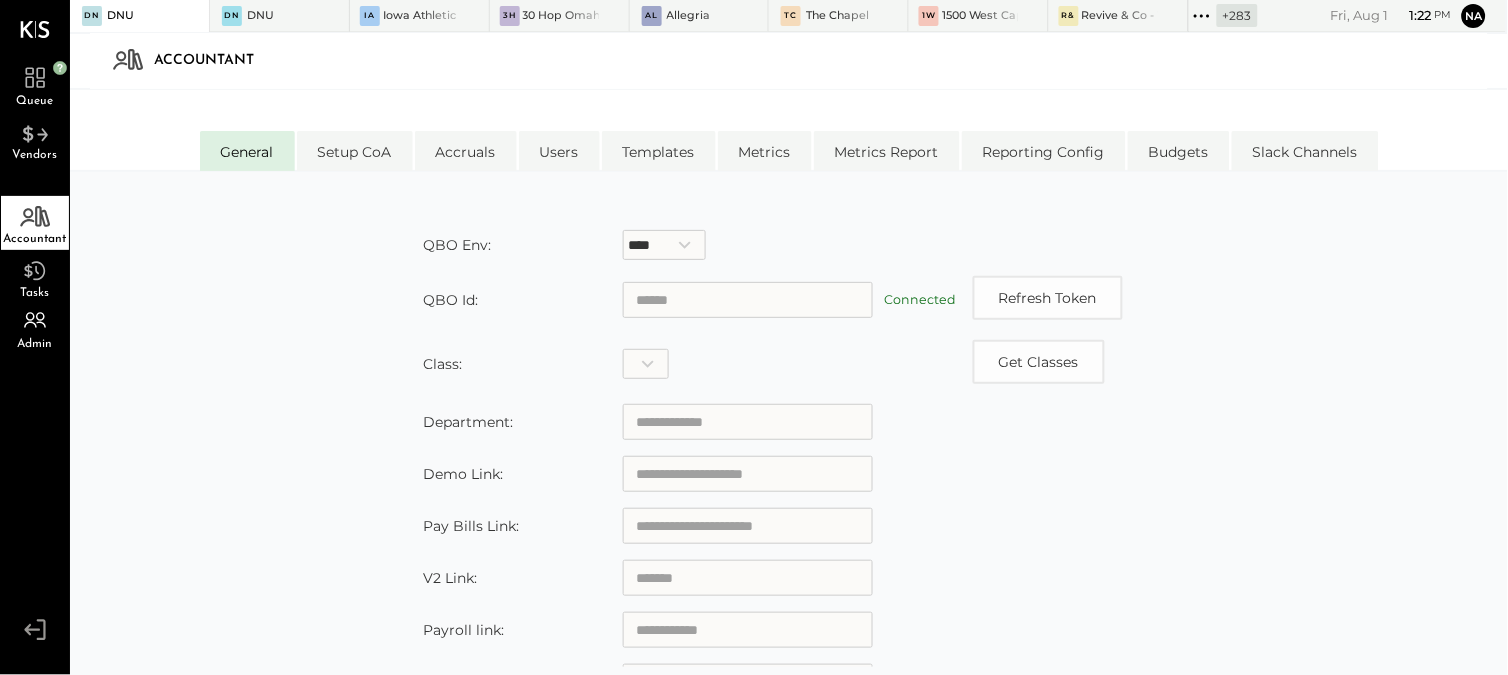 scroll, scrollTop: 374, scrollLeft: 0, axis: vertical 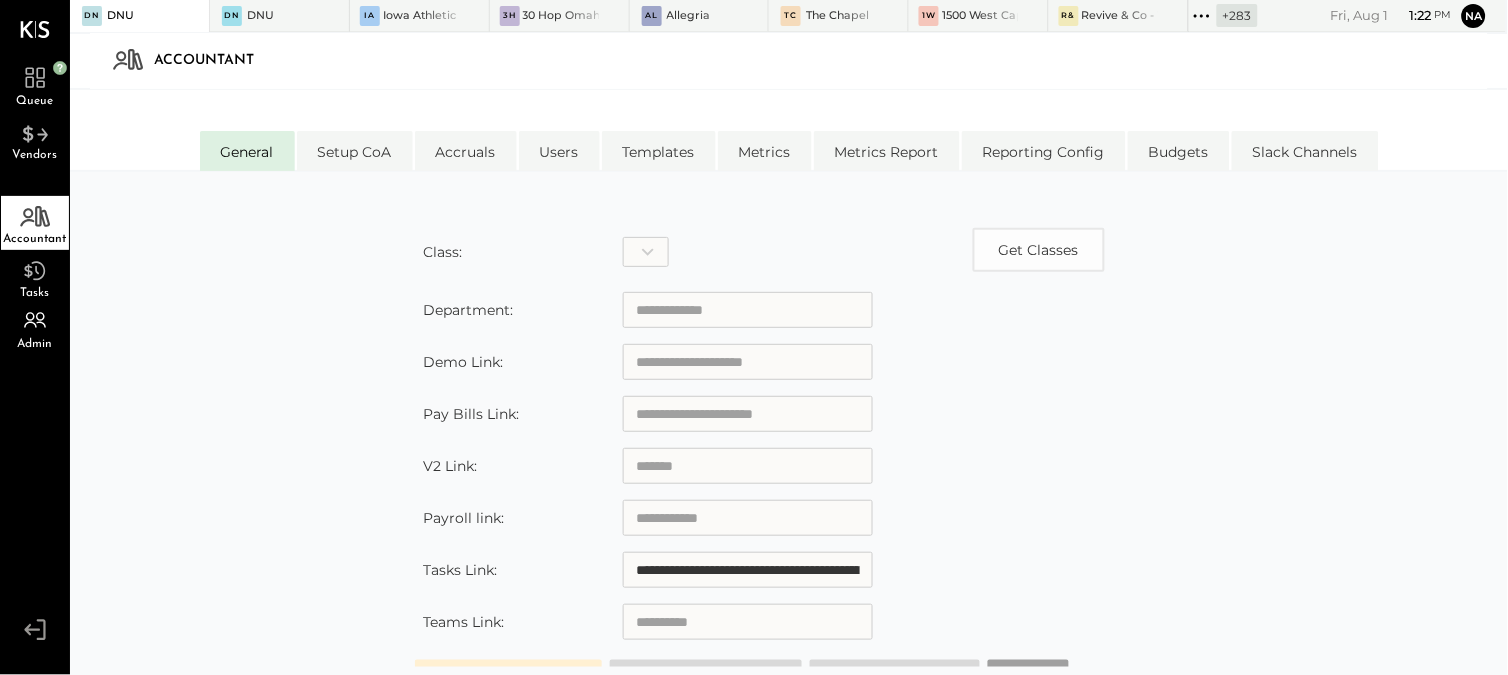 click on "Save" at bounding box center (1028, 680) 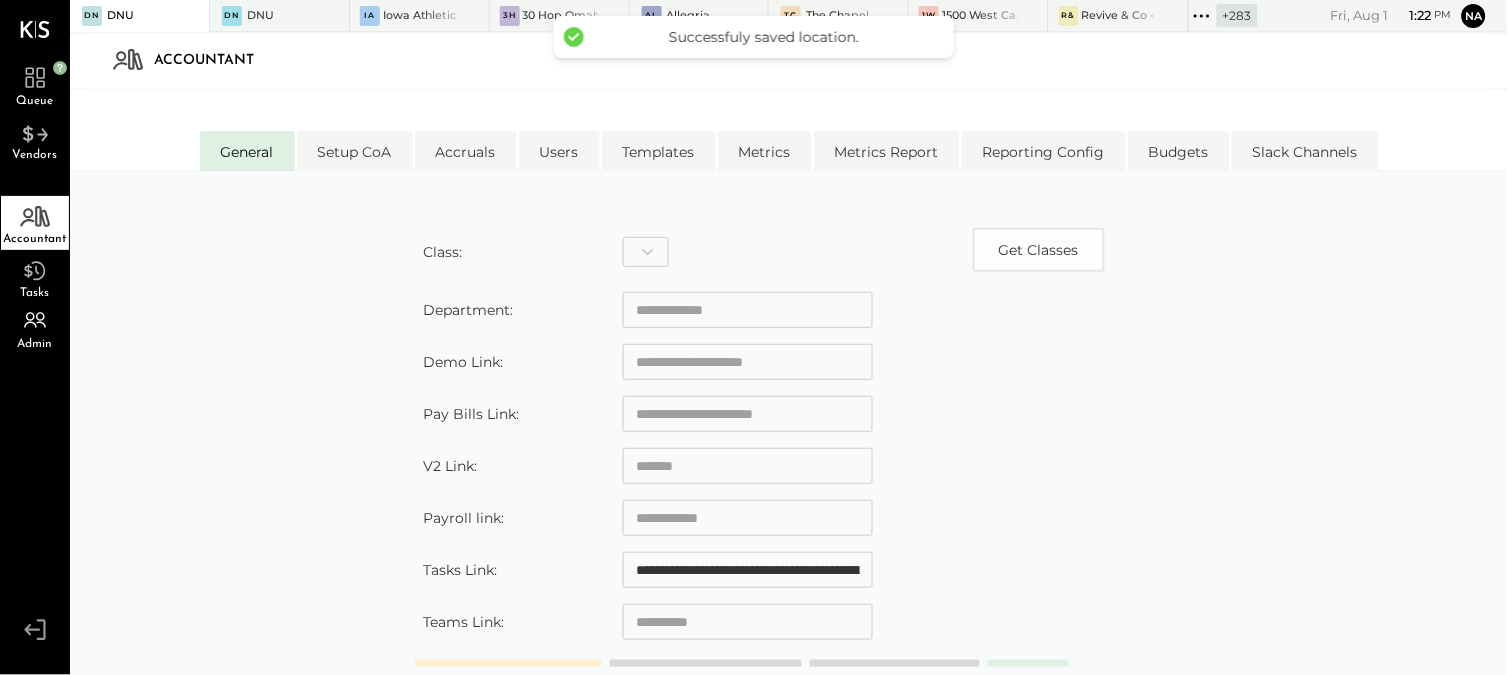 click on "General Setup CoA Accruals Users Templates Metrics Metrics Report Reporting Config Budgets Slack Channels" at bounding box center [789, 130] 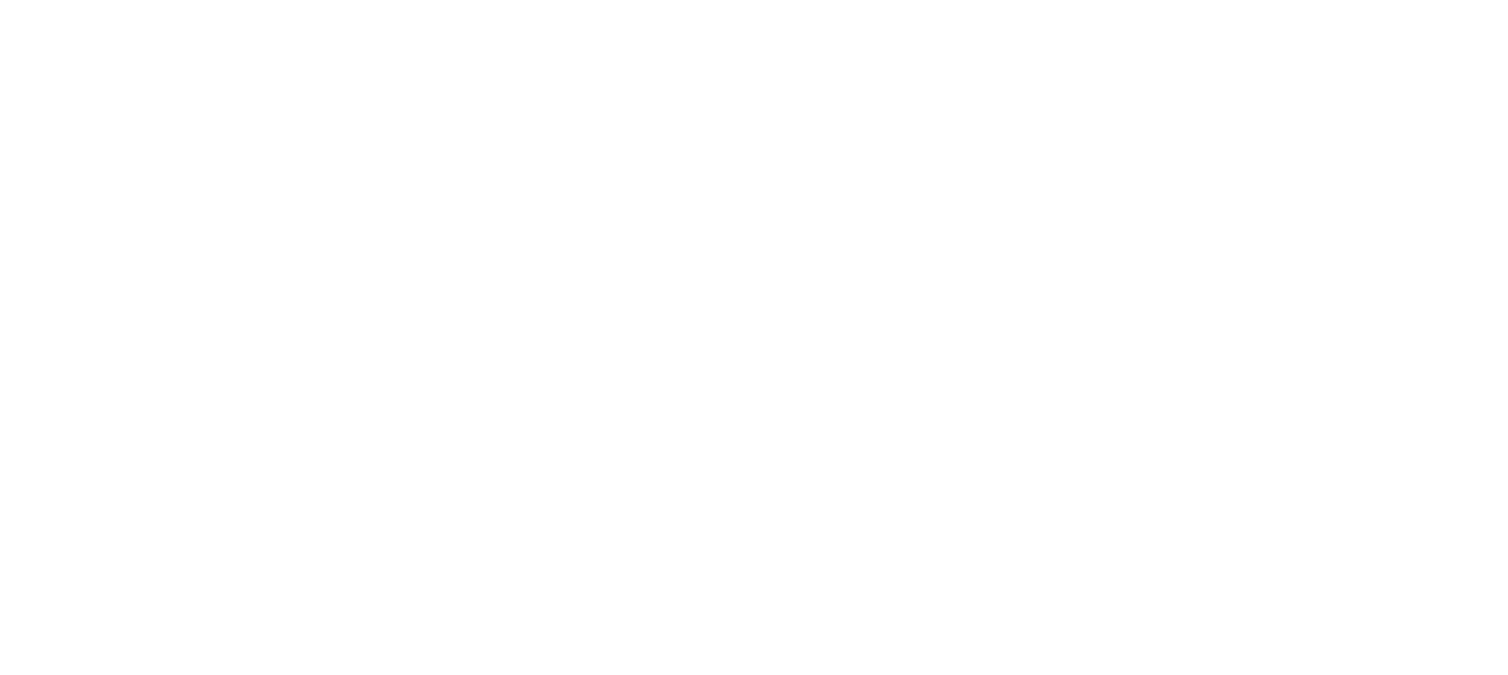 scroll, scrollTop: 0, scrollLeft: 0, axis: both 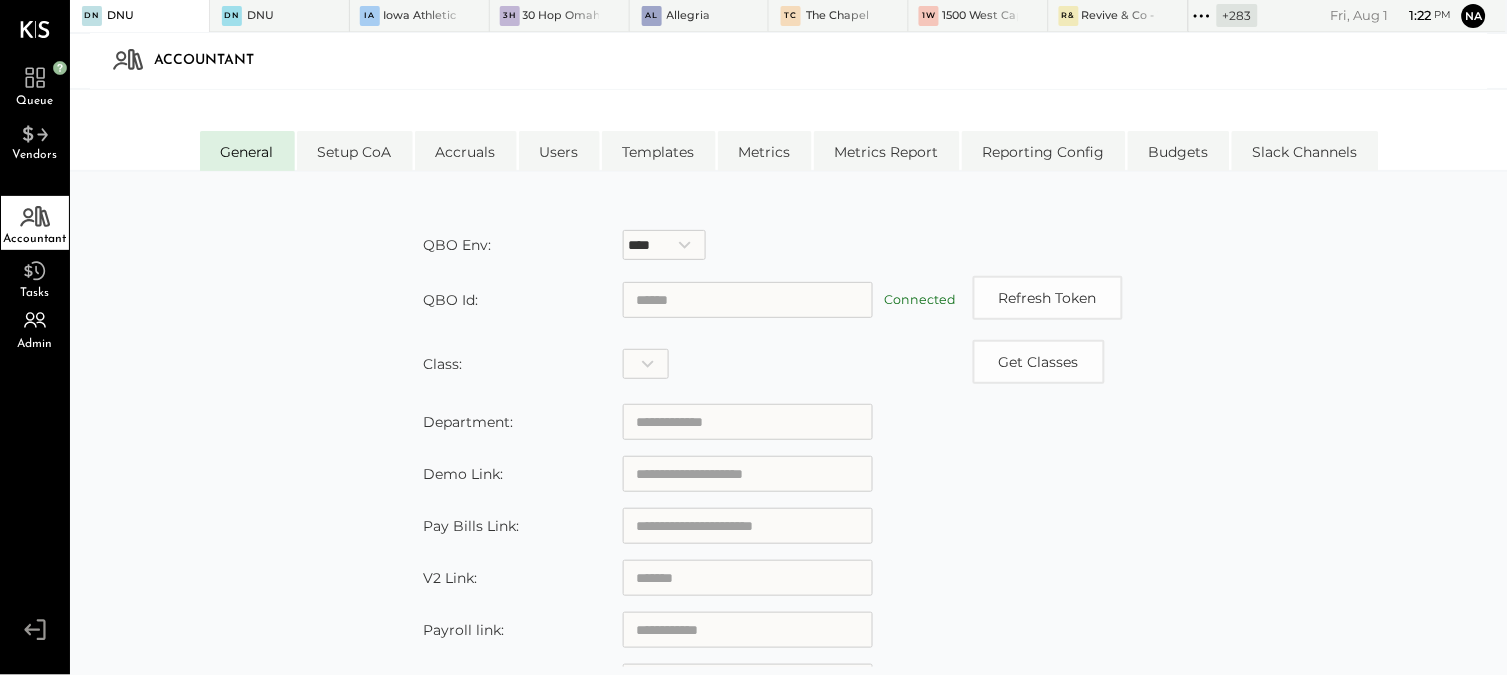 click at bounding box center [748, 300] 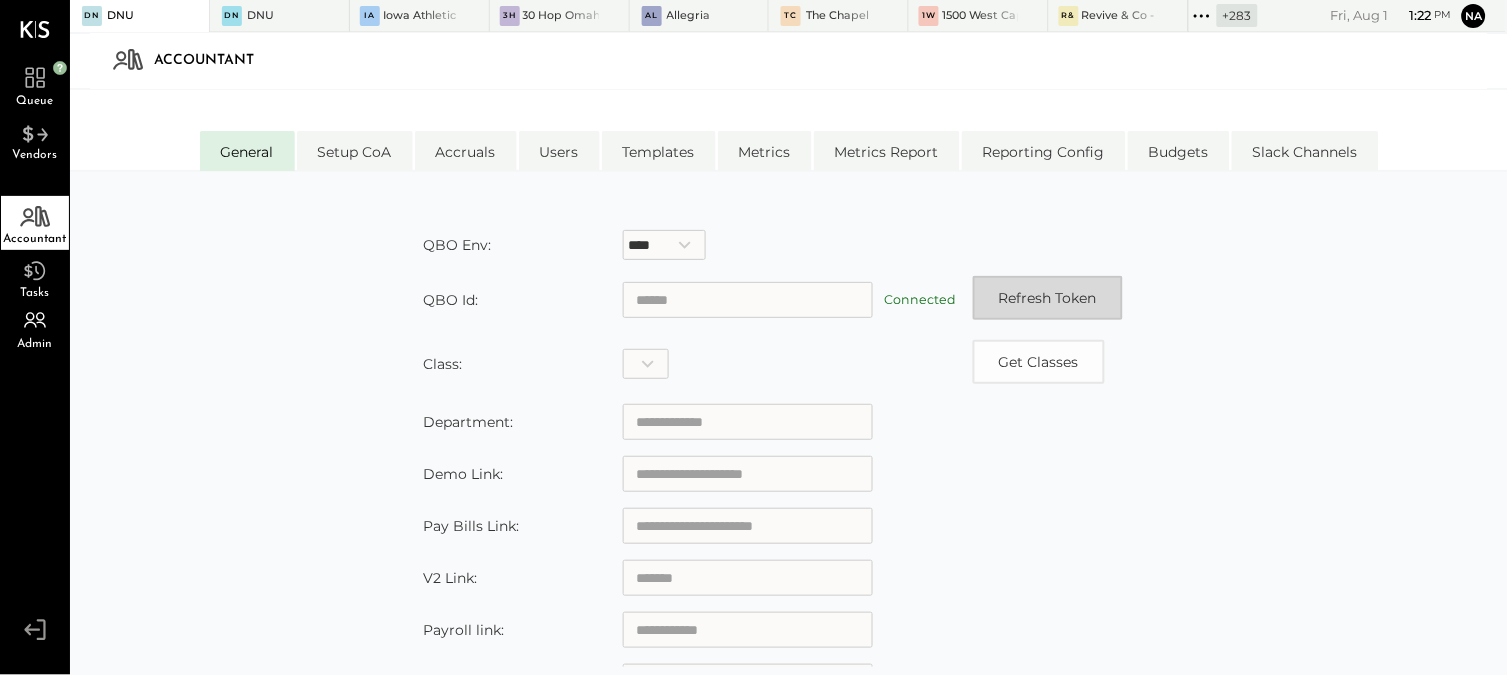 click on "Refresh Token" at bounding box center (1048, 298) 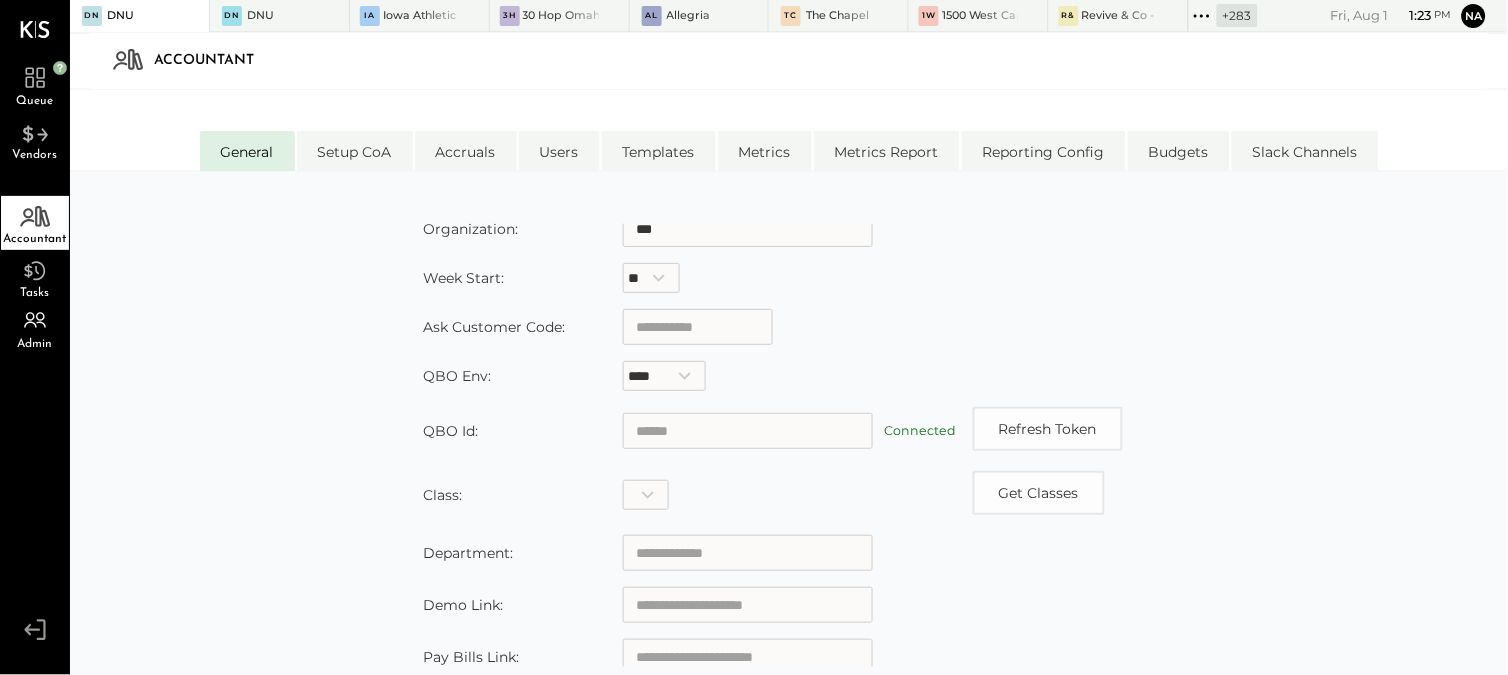 scroll, scrollTop: 374, scrollLeft: 0, axis: vertical 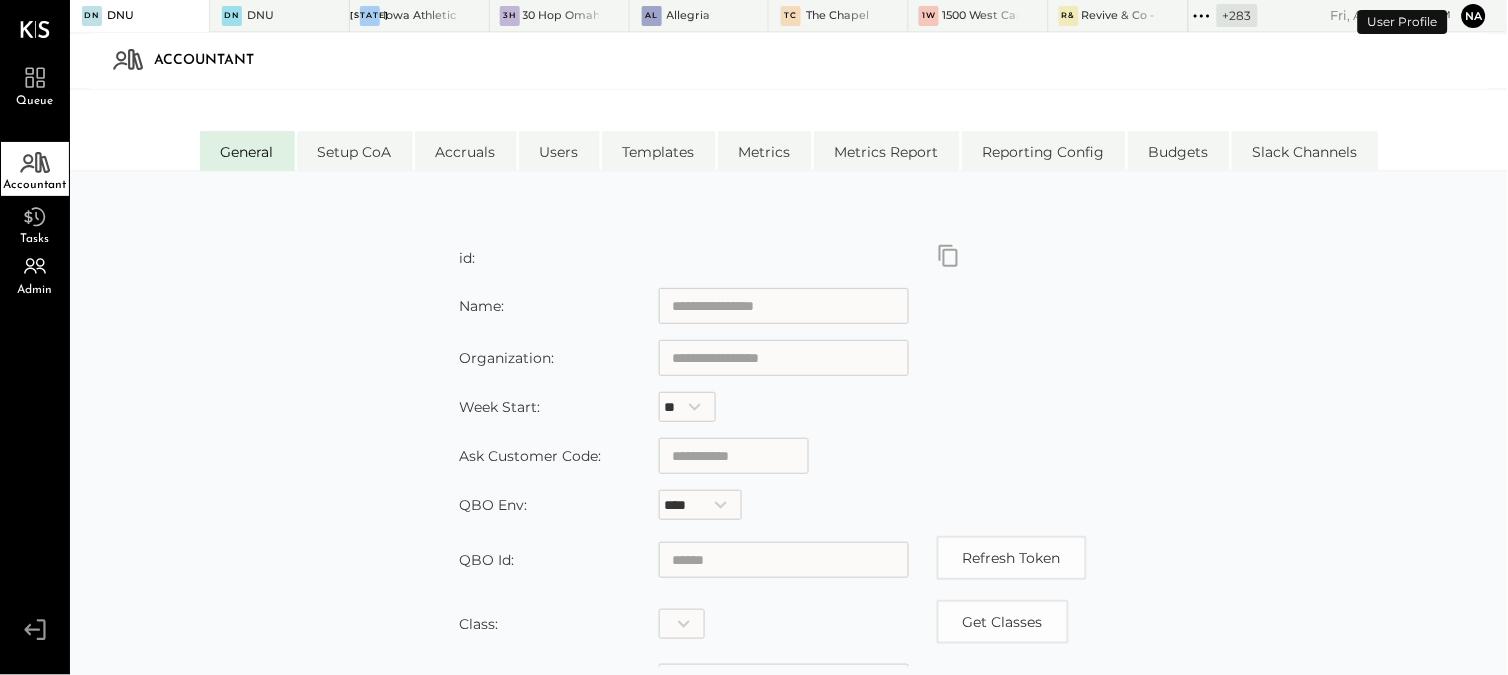 type on "***" 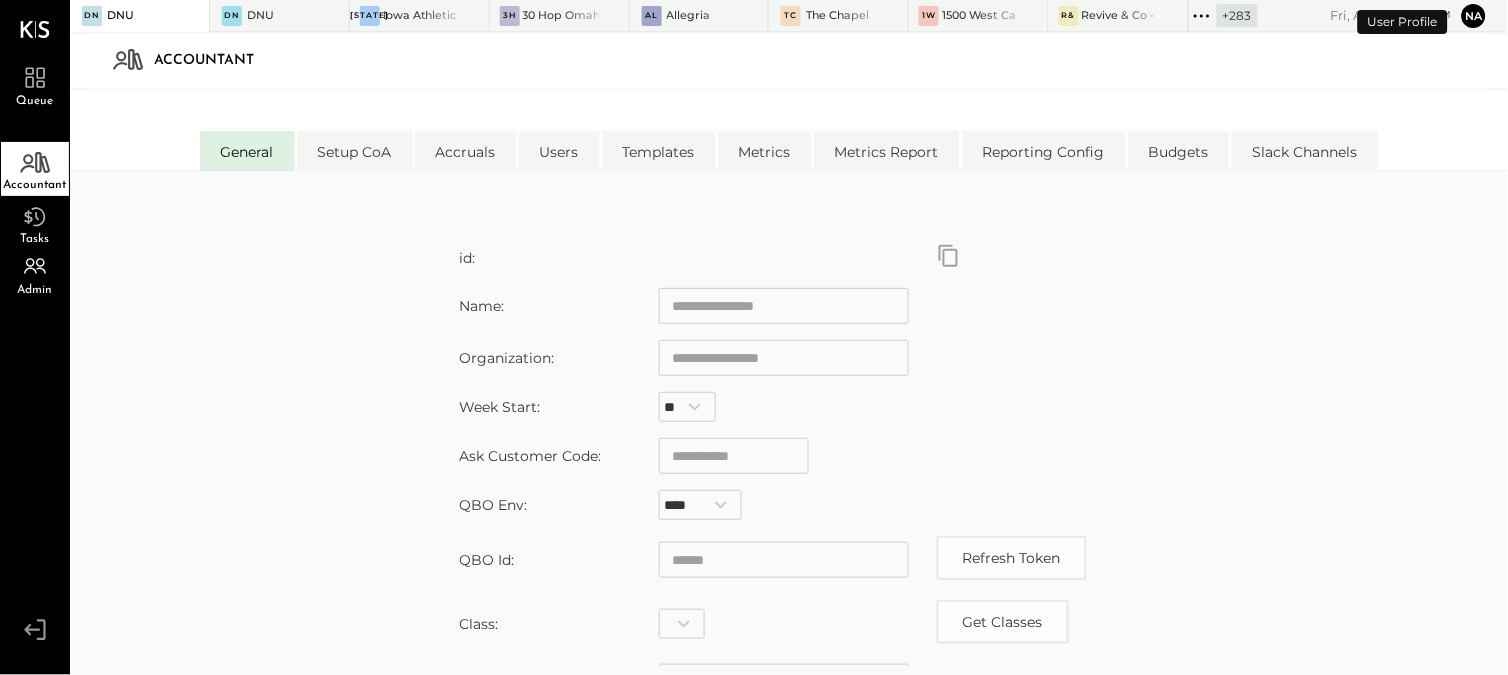 type on "***" 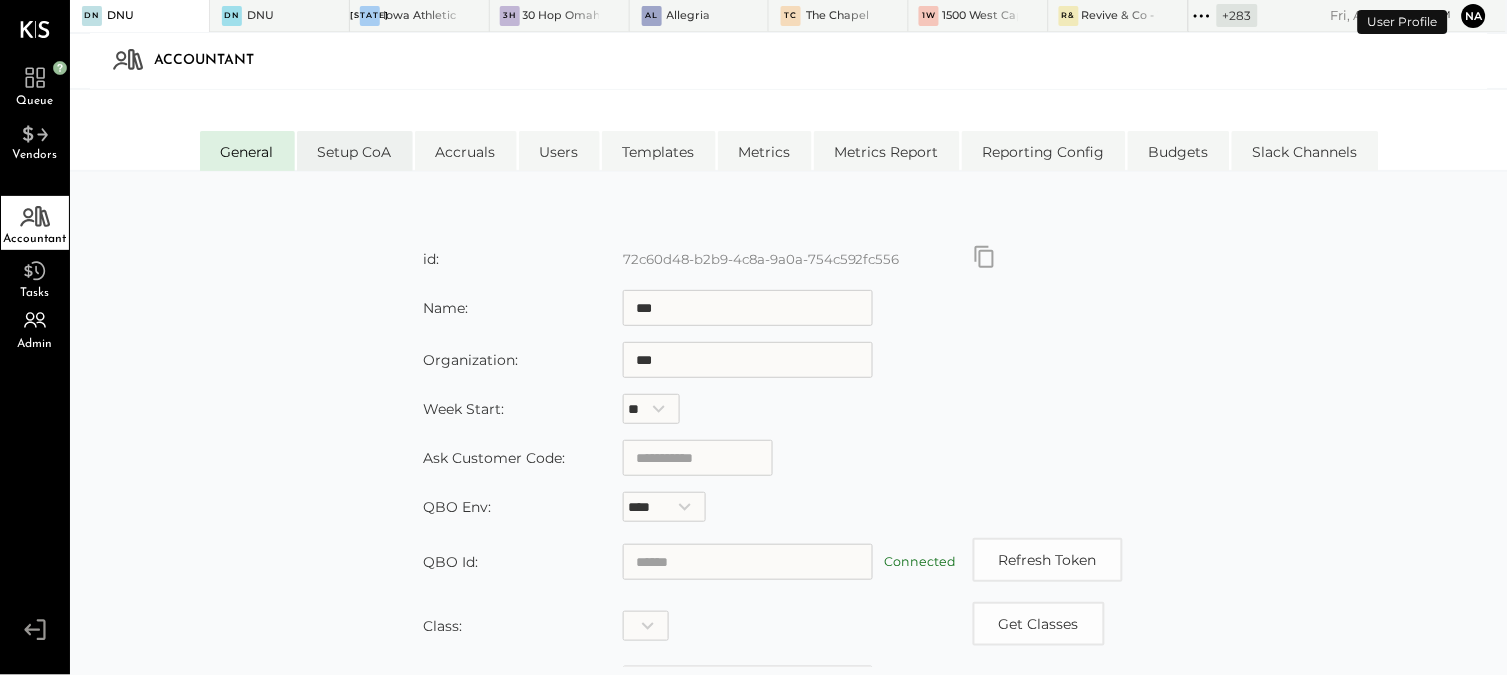 click on "Setup CoA" at bounding box center (355, 151) 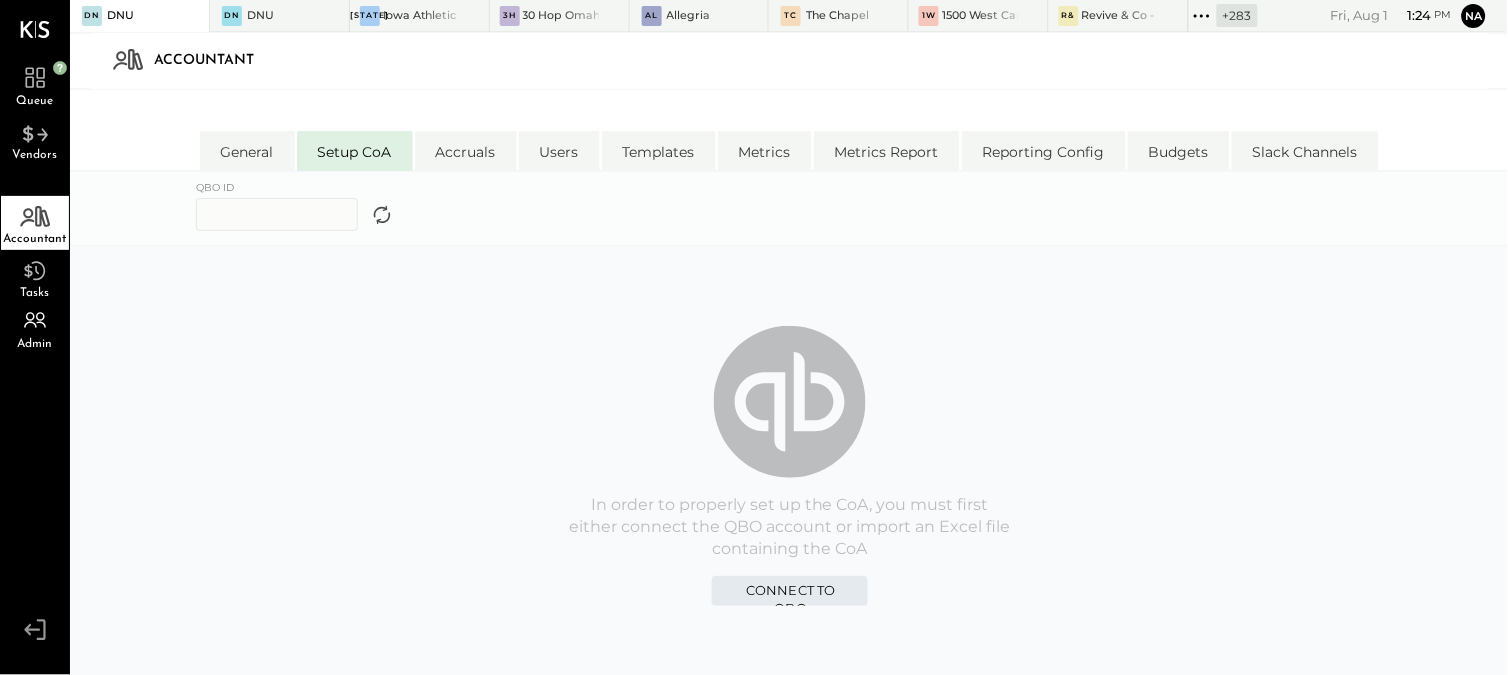 click 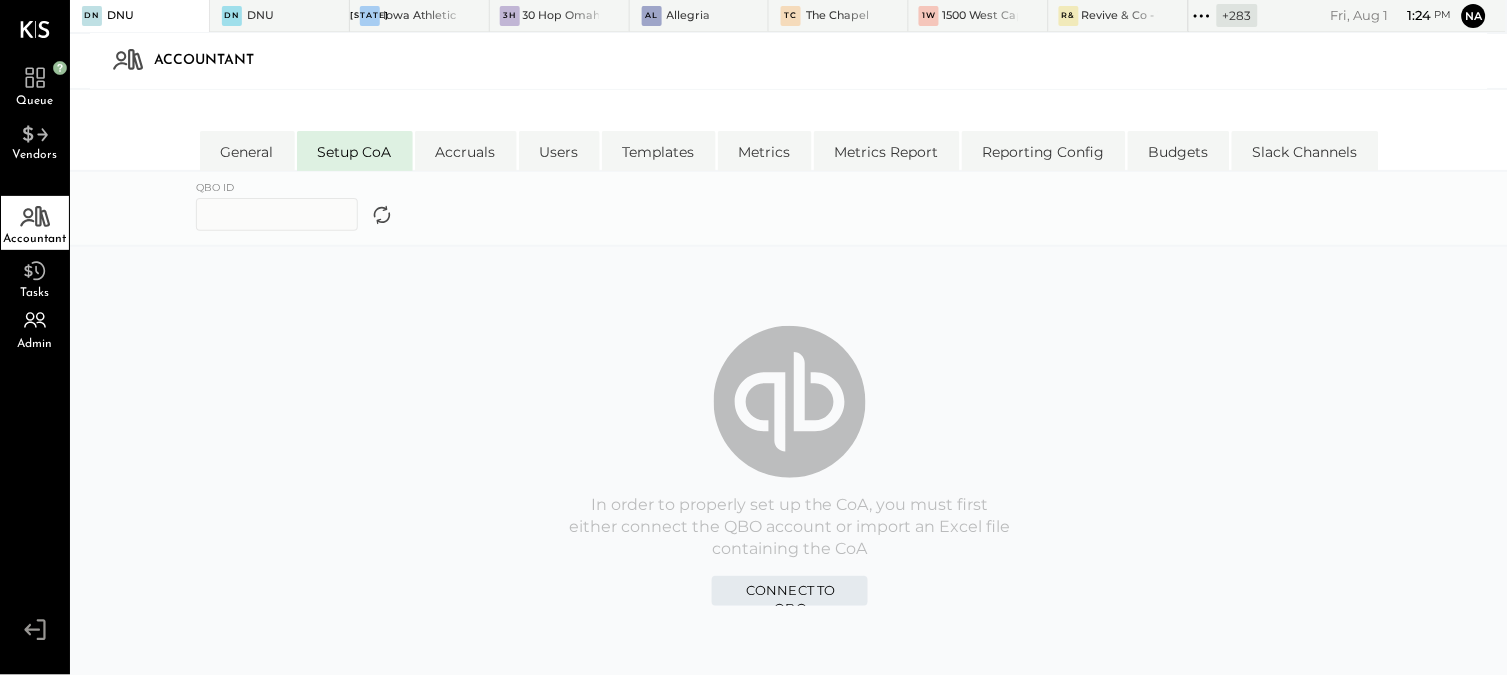 click 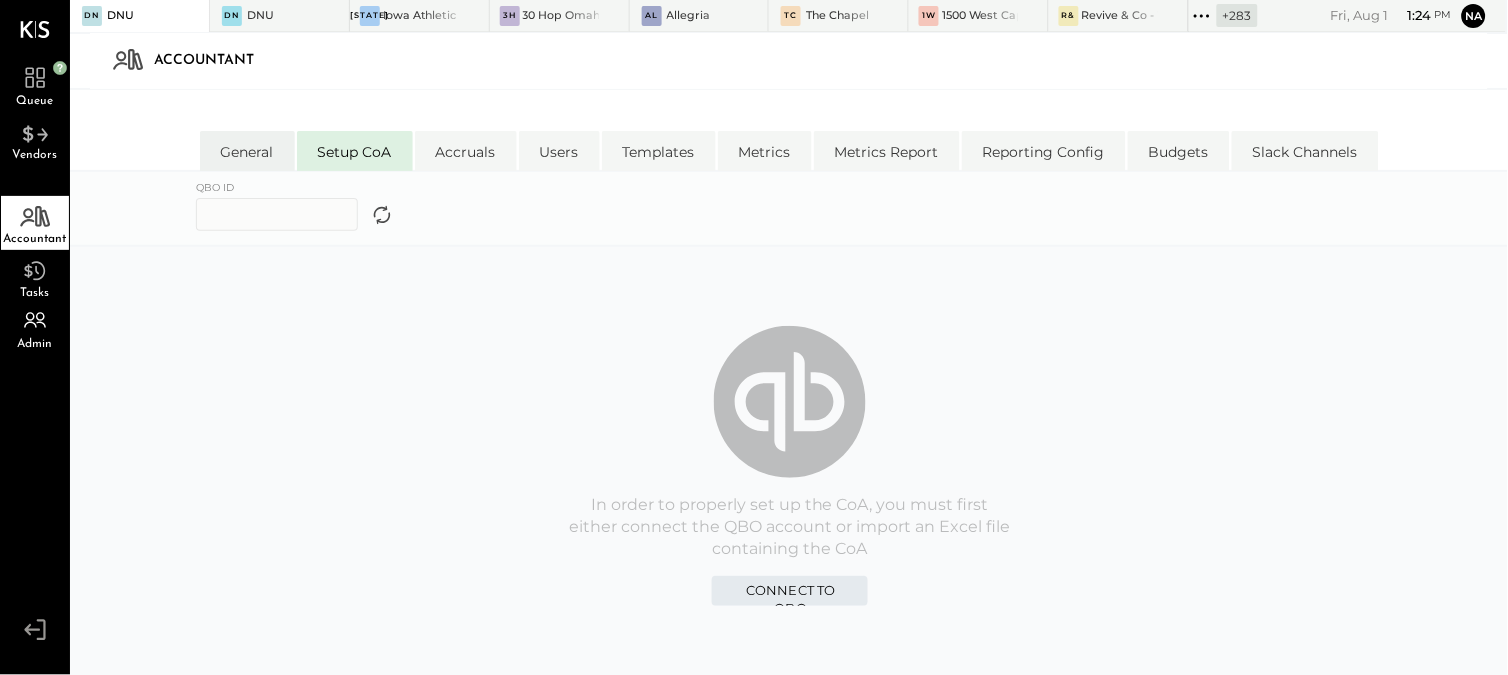 click on "General" at bounding box center [247, 151] 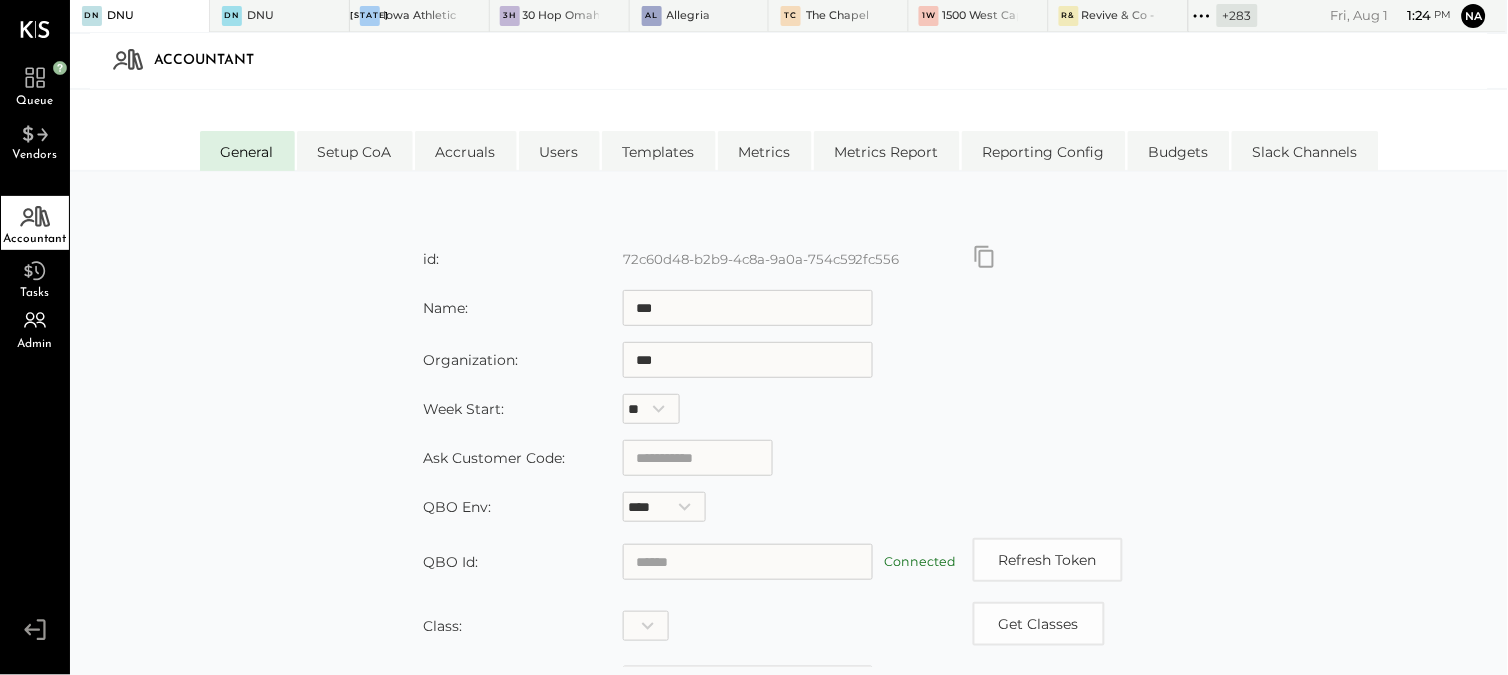 click at bounding box center (60, 68) 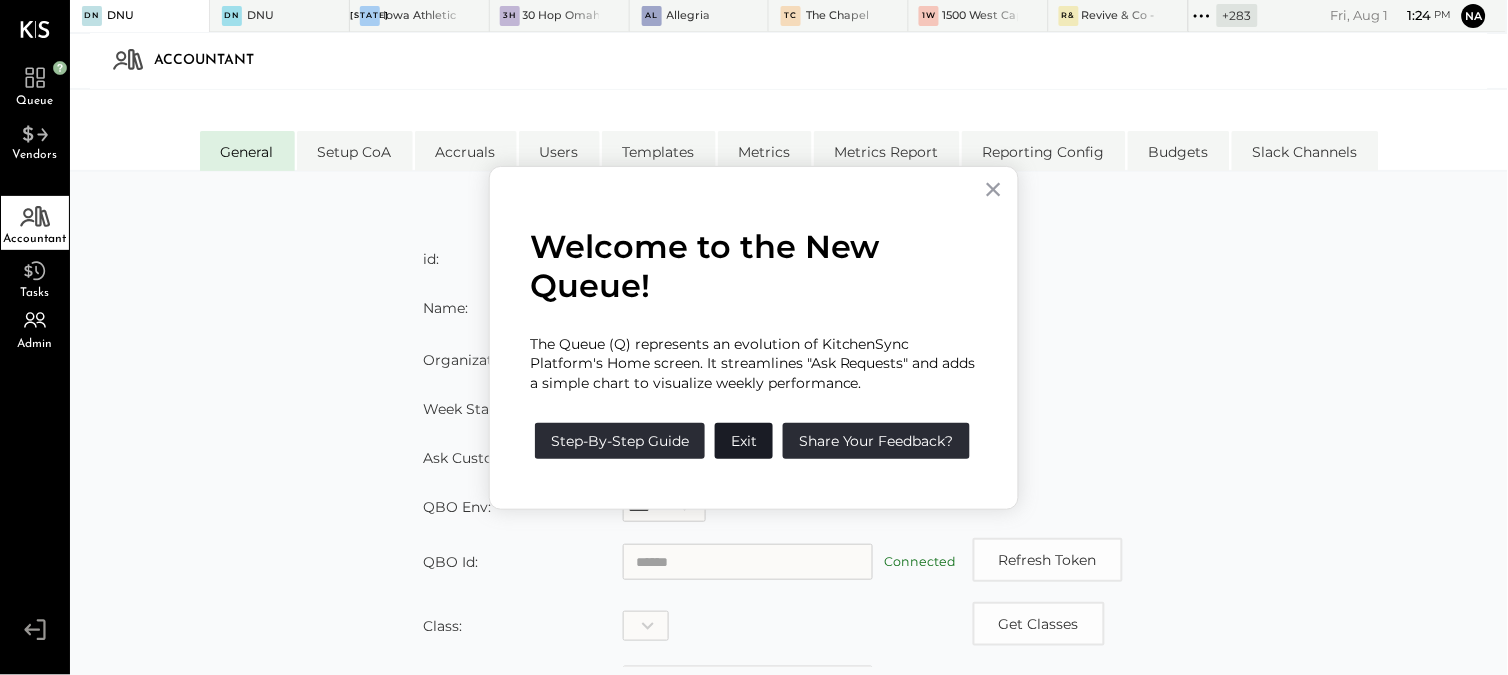 click on "Exit" at bounding box center (744, 441) 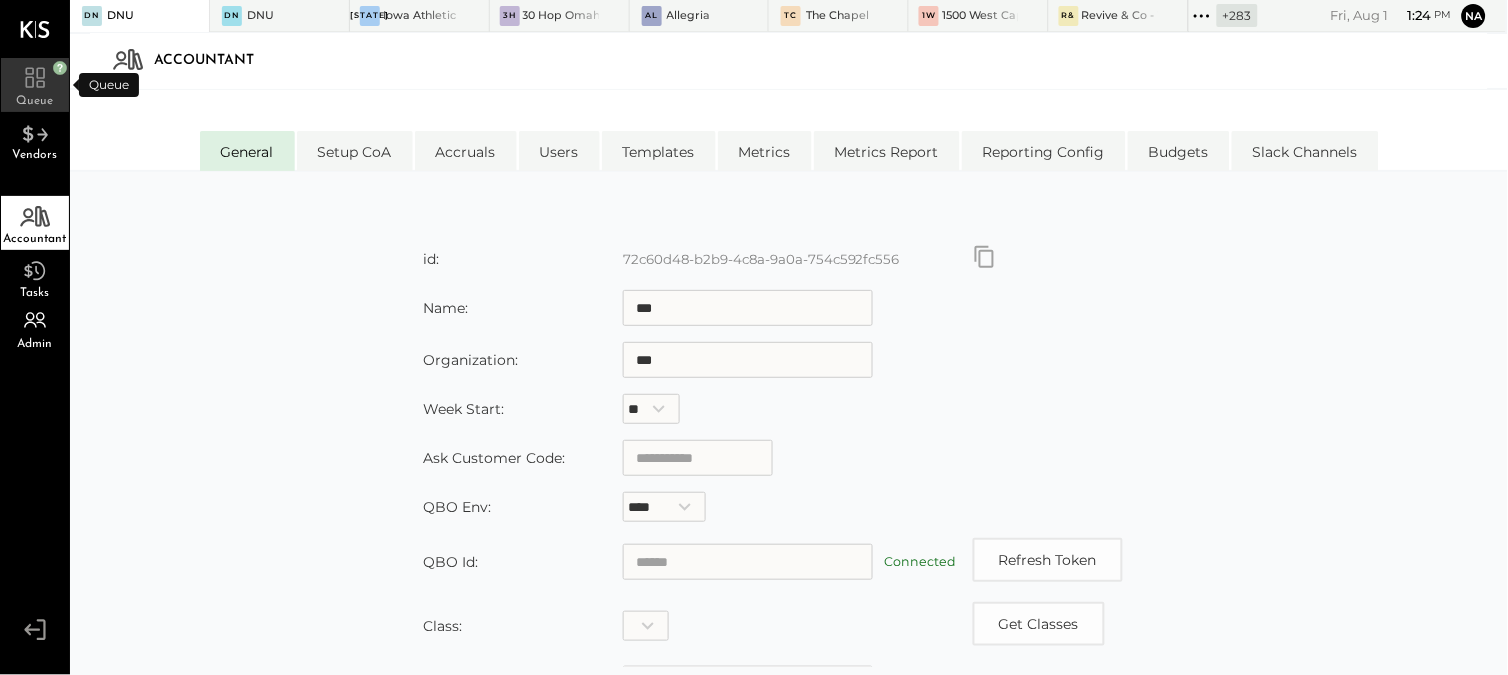 click on "Queue" at bounding box center [35, 101] 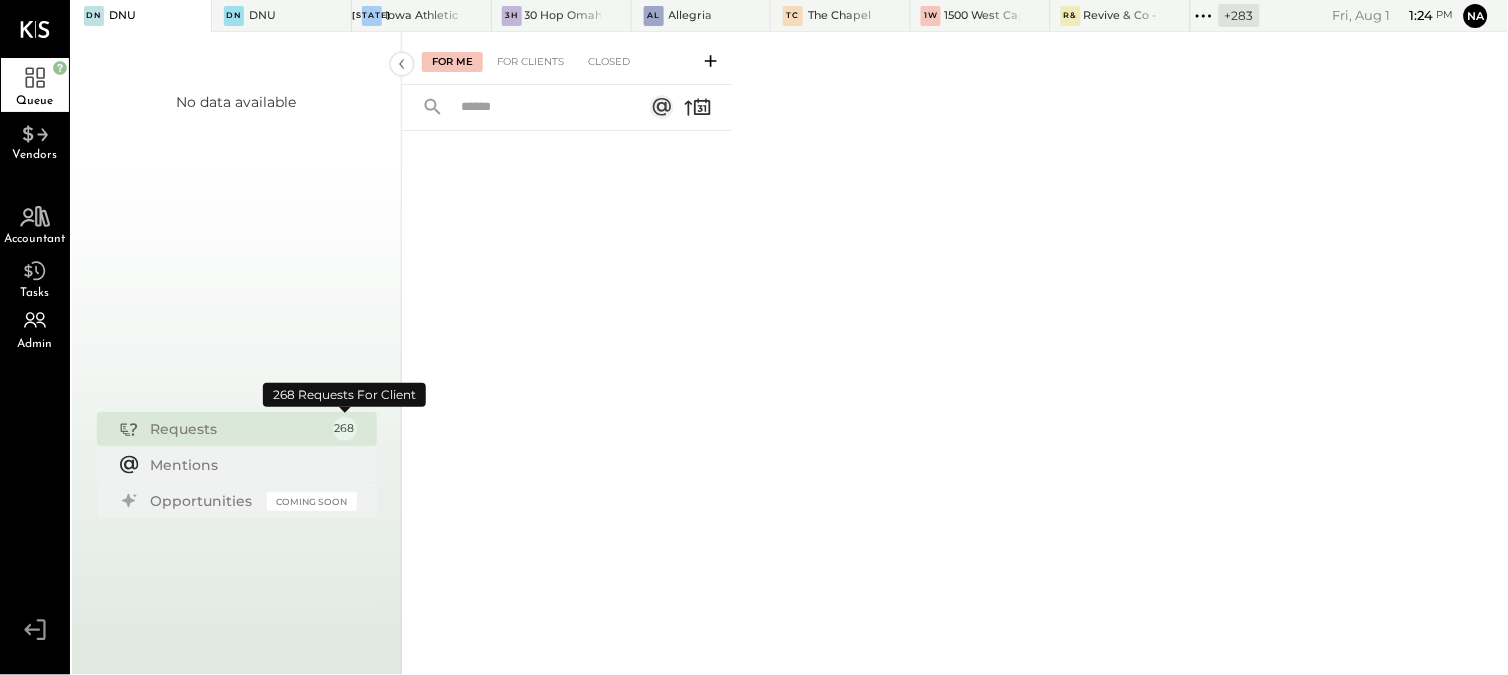 click on "268" at bounding box center [345, 429] 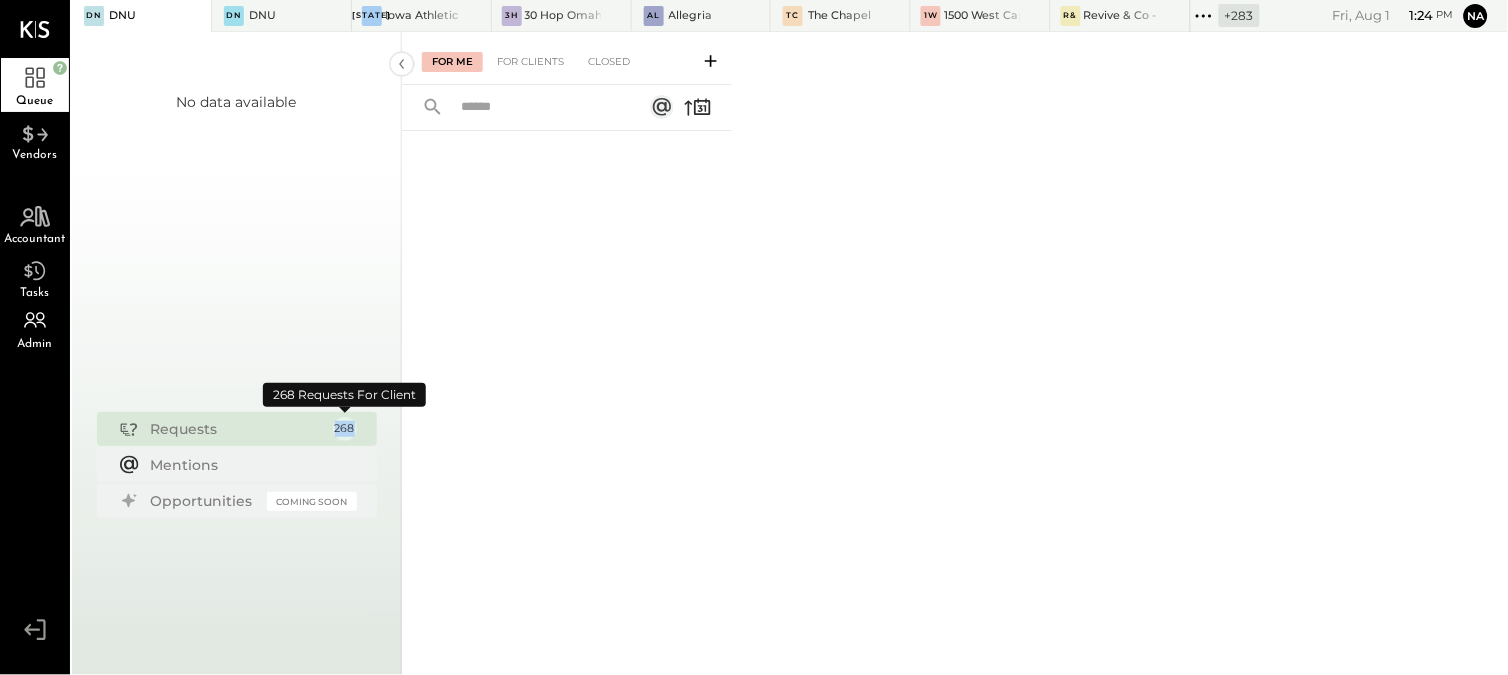 click on "268" at bounding box center (345, 429) 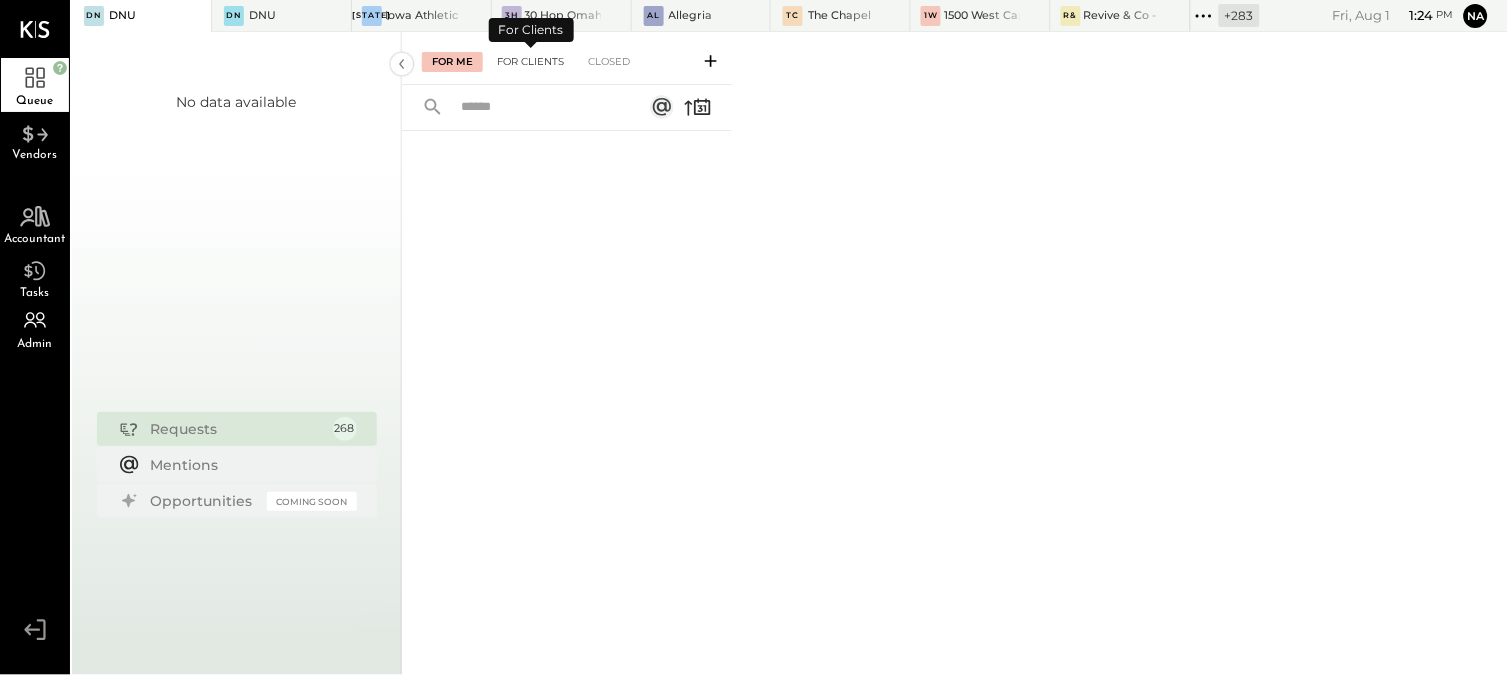 click on "For Clients" at bounding box center (530, 62) 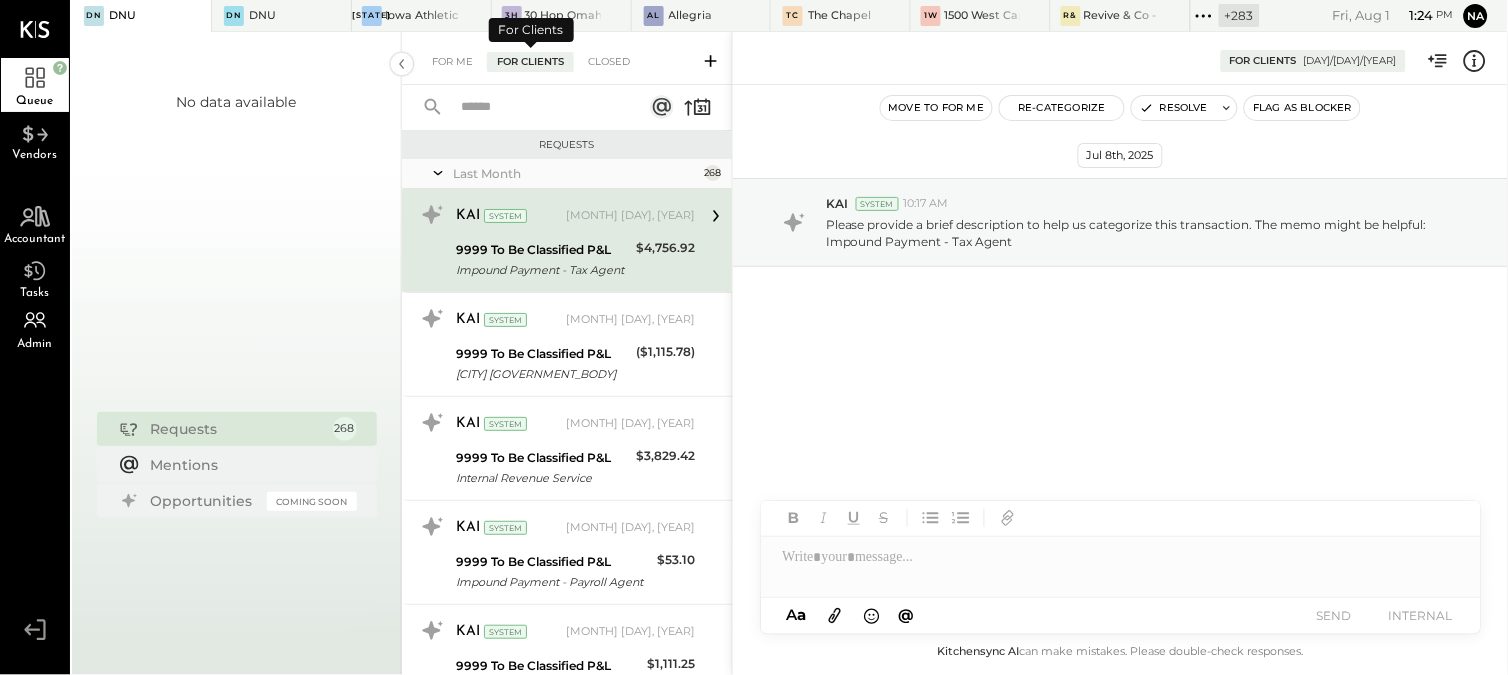 click on "For Clients" at bounding box center [530, 62] 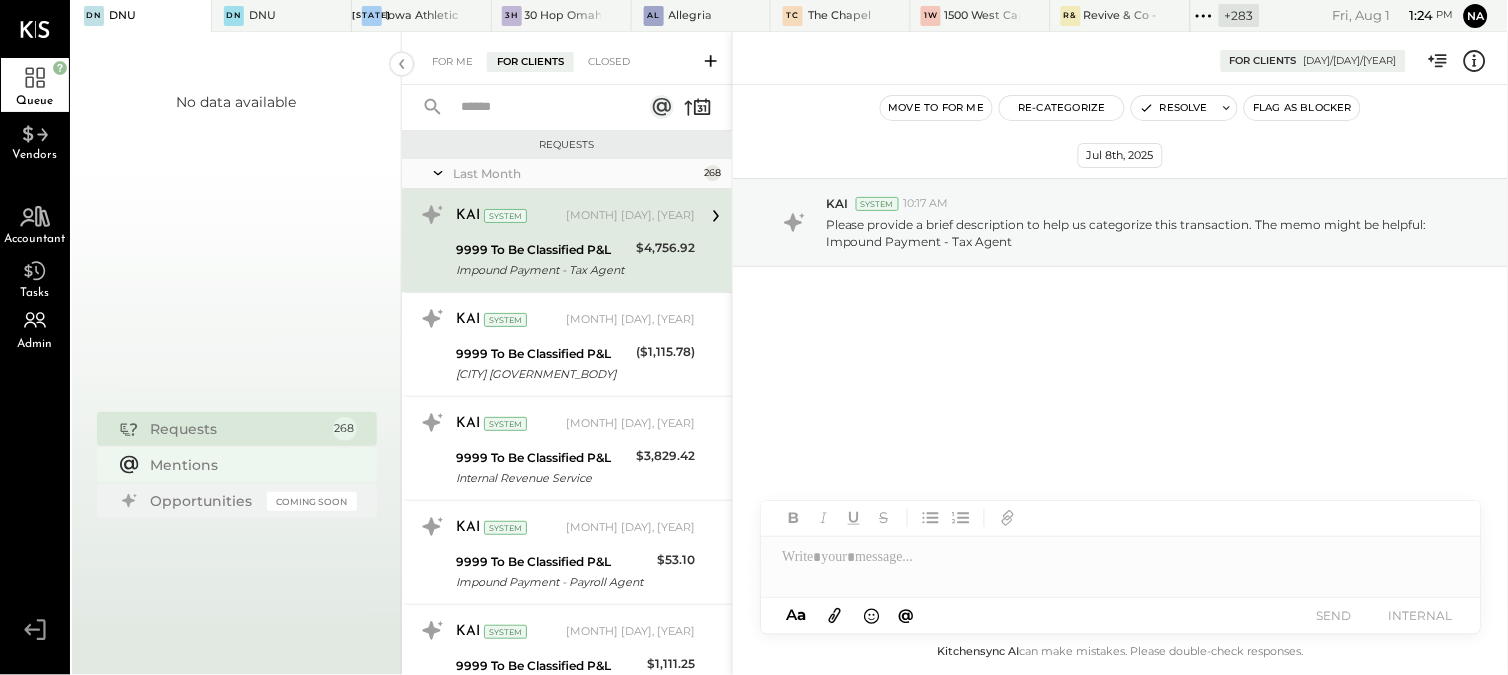click on "Mentions" at bounding box center [237, 465] 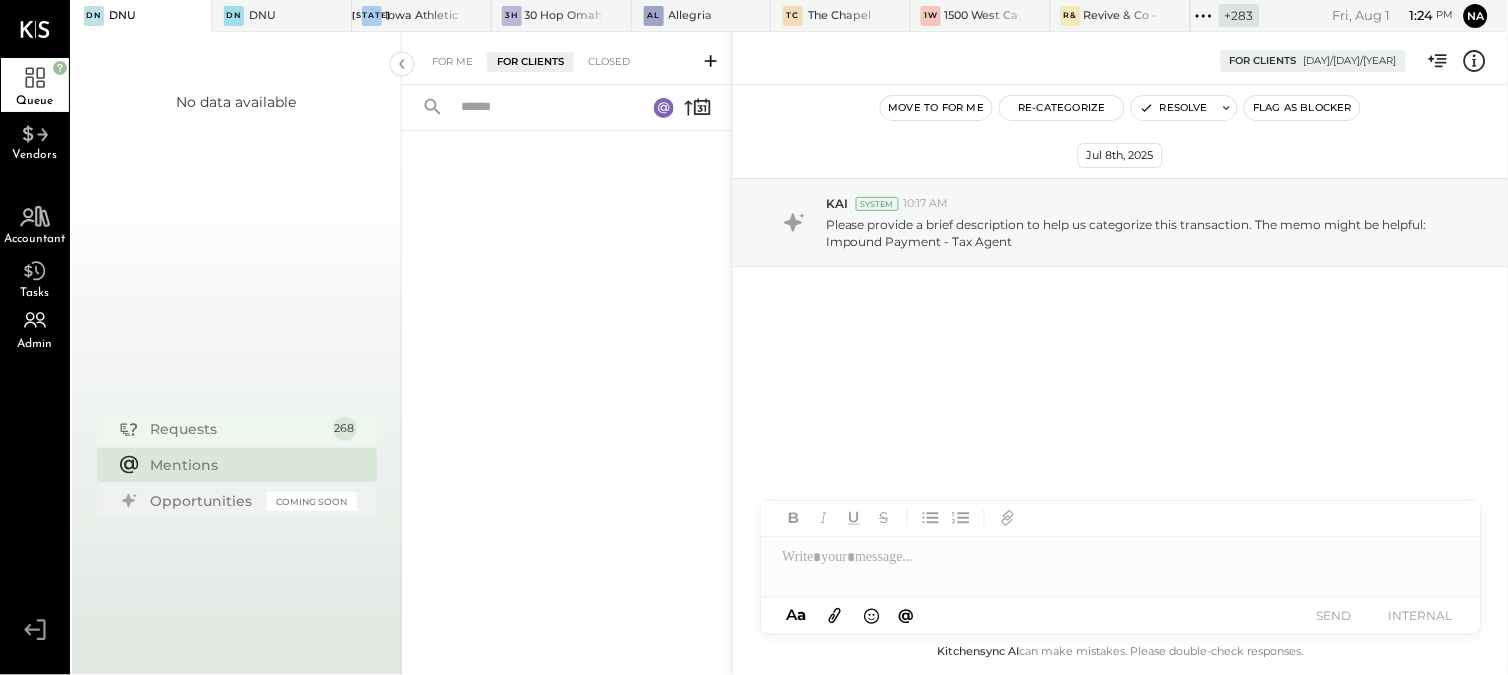 click on "Requests" at bounding box center (237, 429) 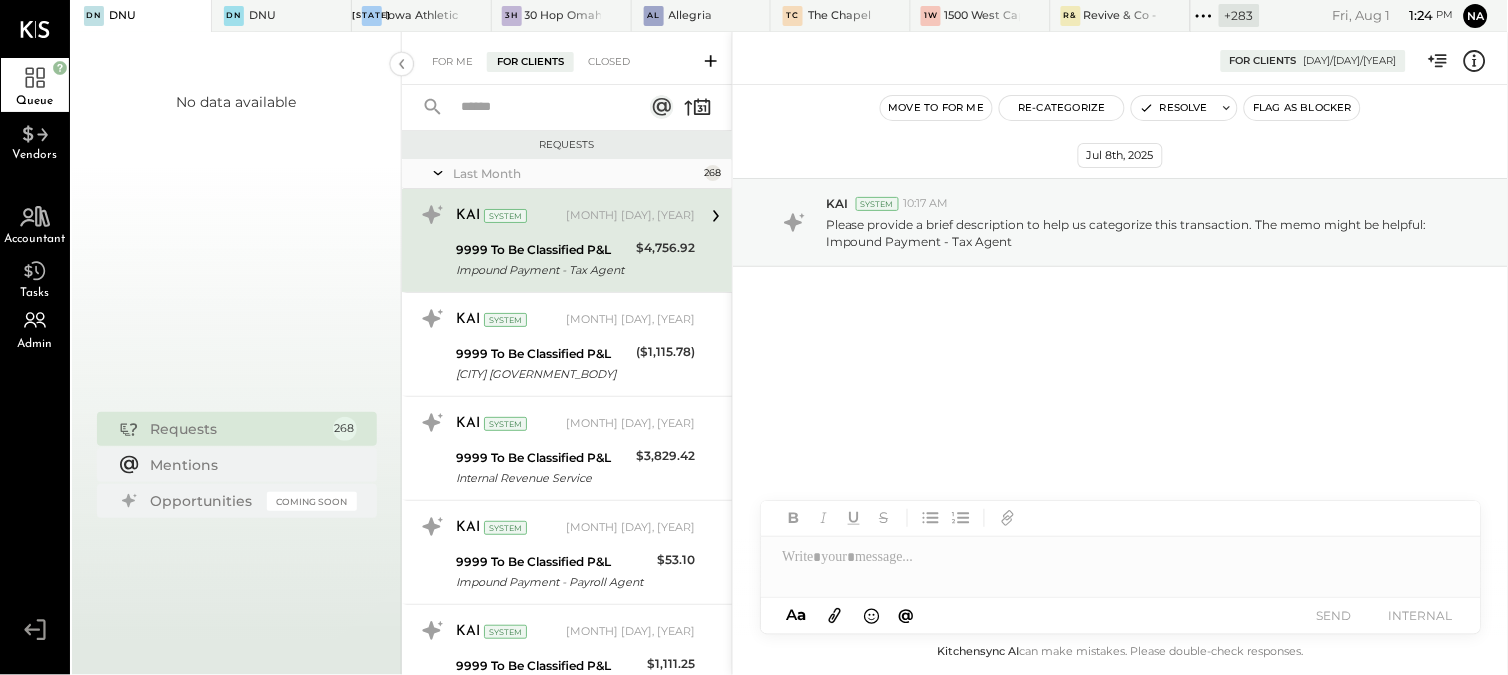 drag, startPoint x: 285, startPoint y: 432, endPoint x: 226, endPoint y: 413, distance: 61.983868 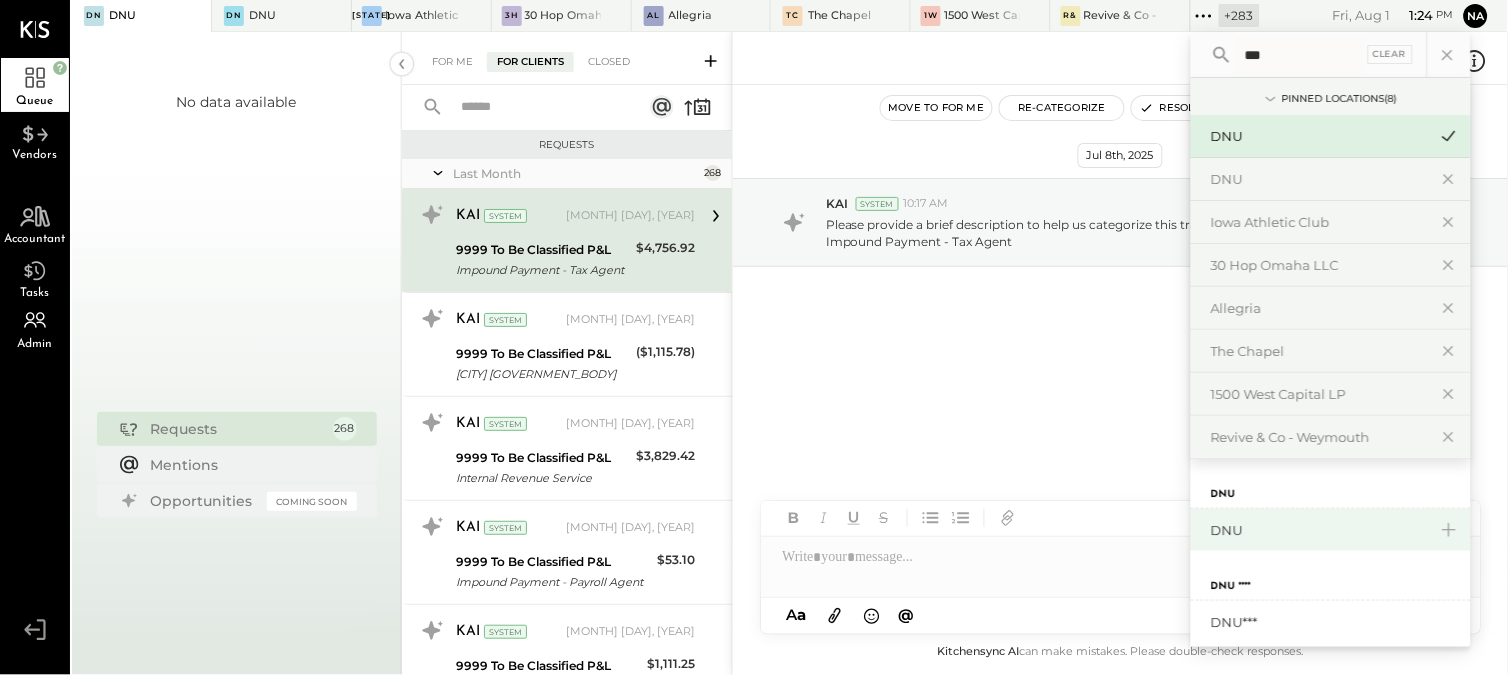 type on "***" 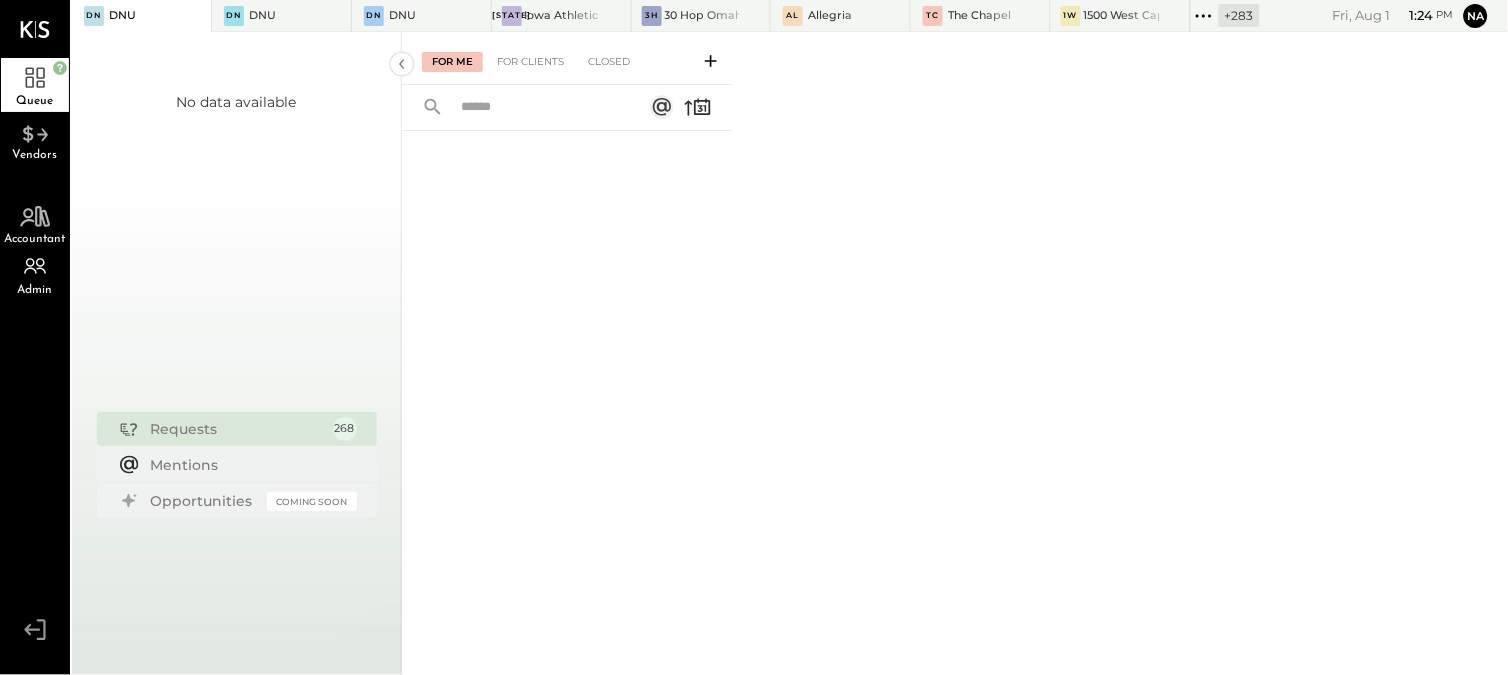 click on "+ 283" at bounding box center [1239, 15] 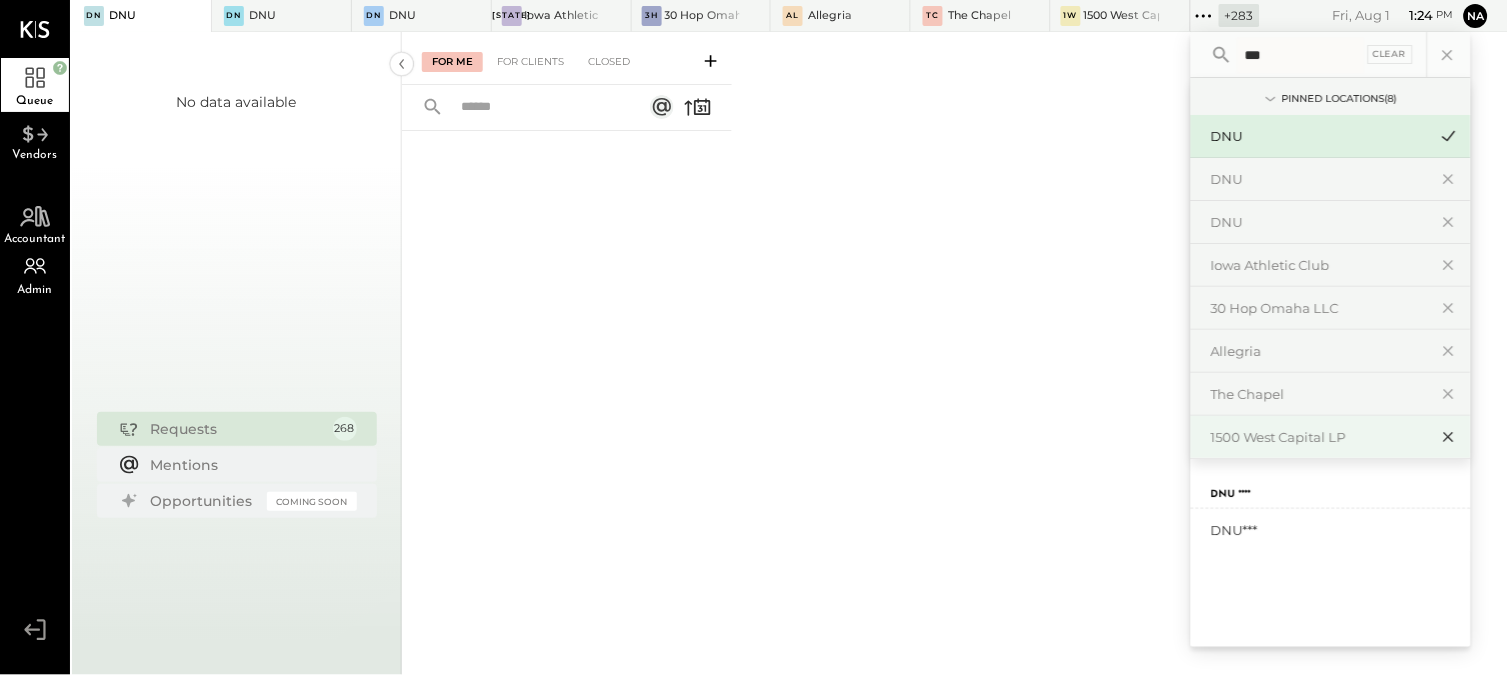 type on "***" 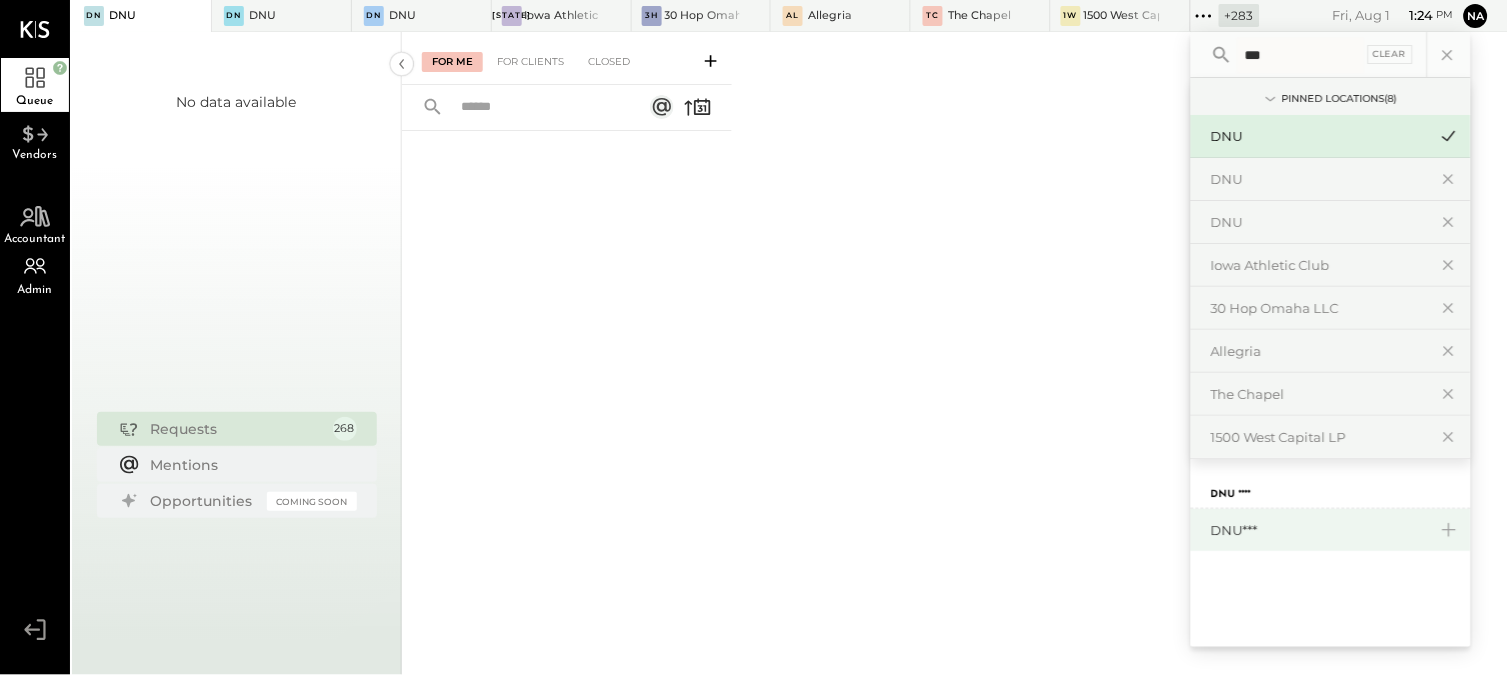 click on "DNU***" at bounding box center (1331, 530) 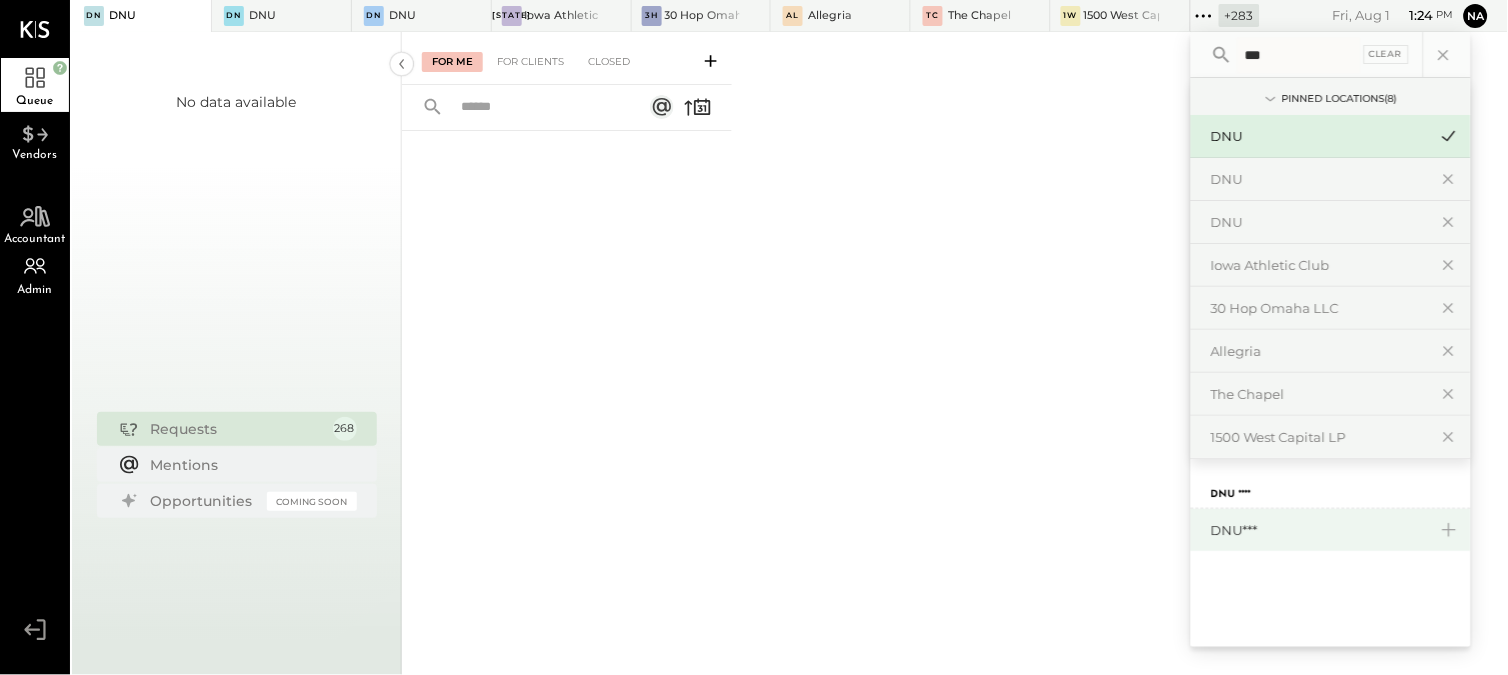 click on "DNU***" at bounding box center [1319, 530] 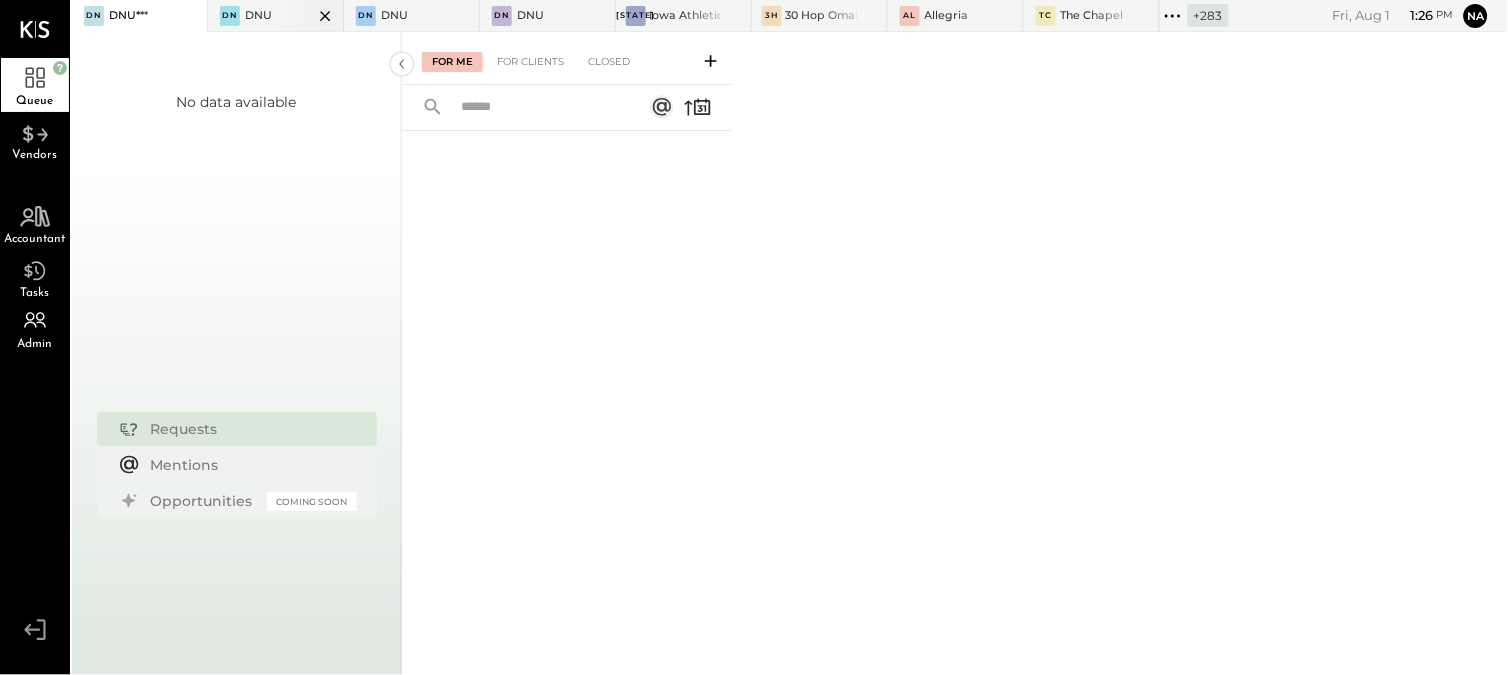 click at bounding box center (308, 15) 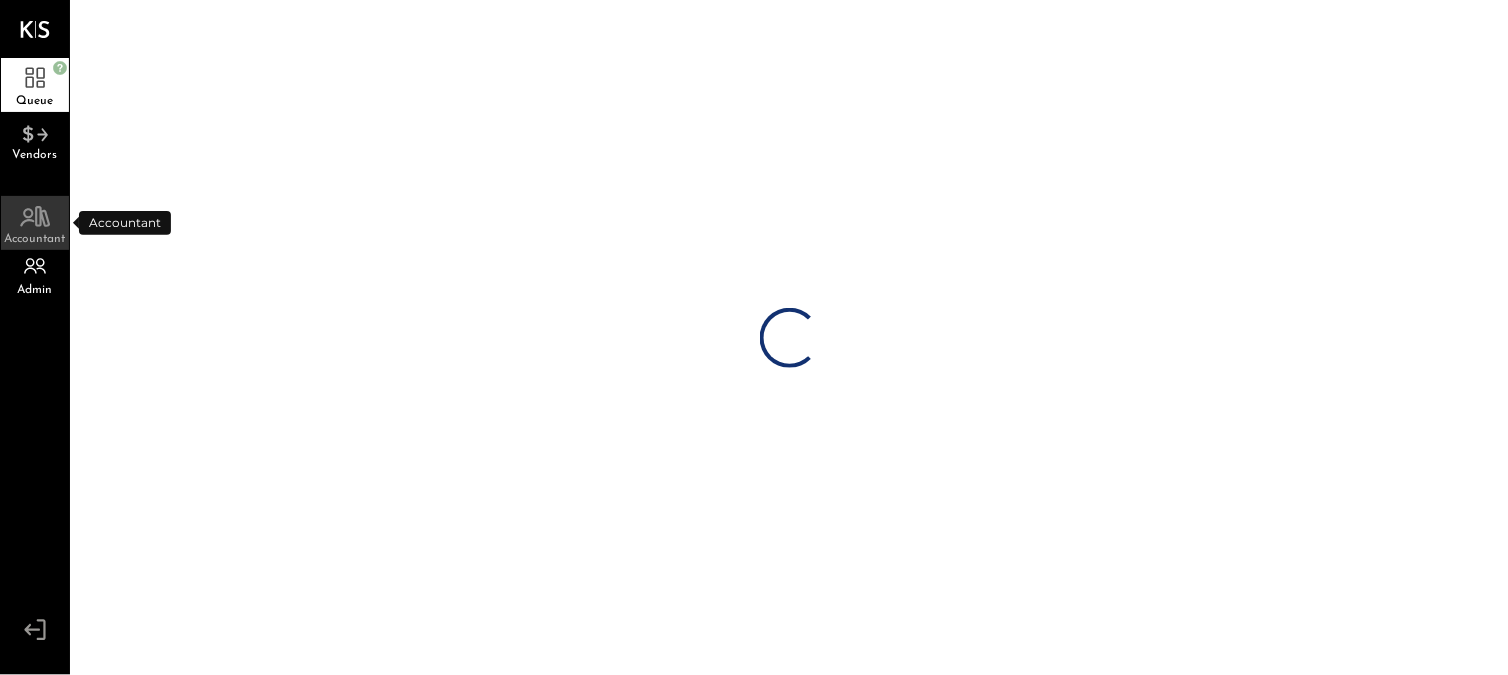 click 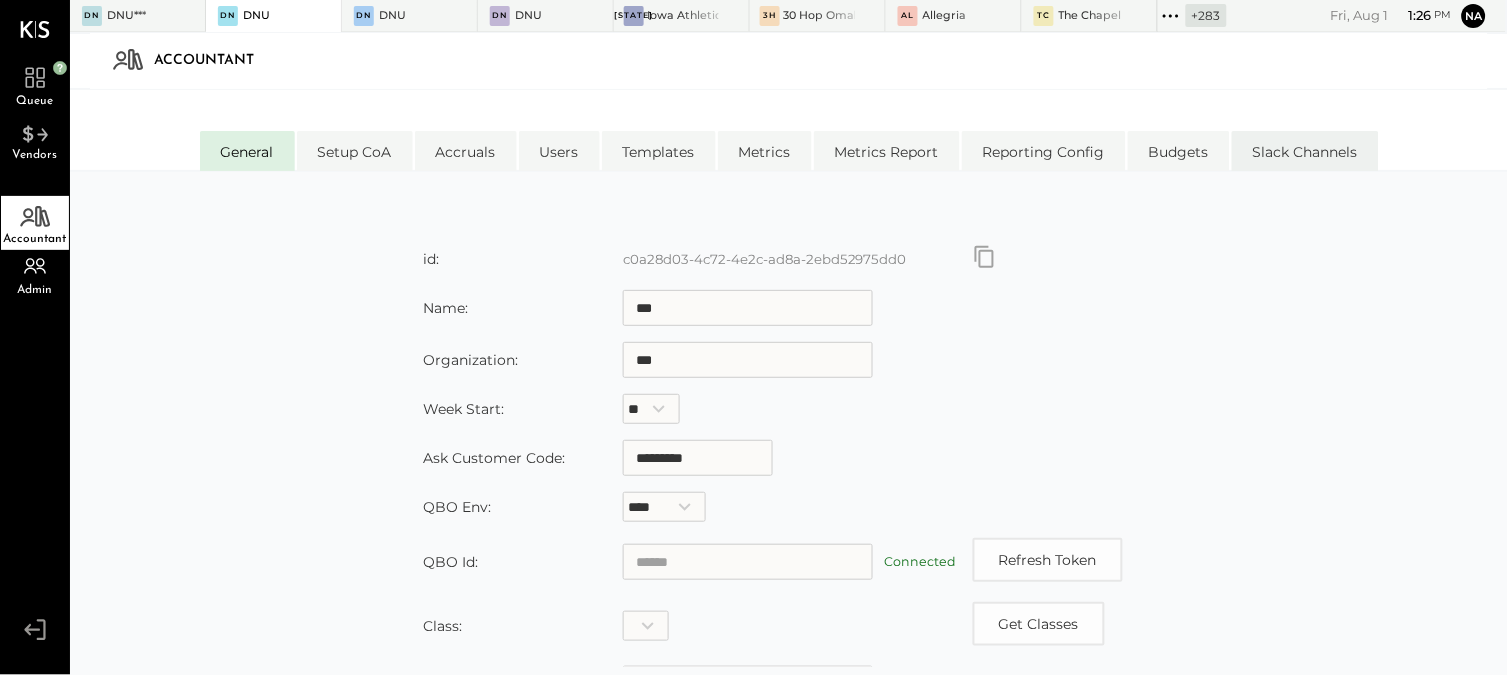 click on "Slack Channels" at bounding box center [1305, 151] 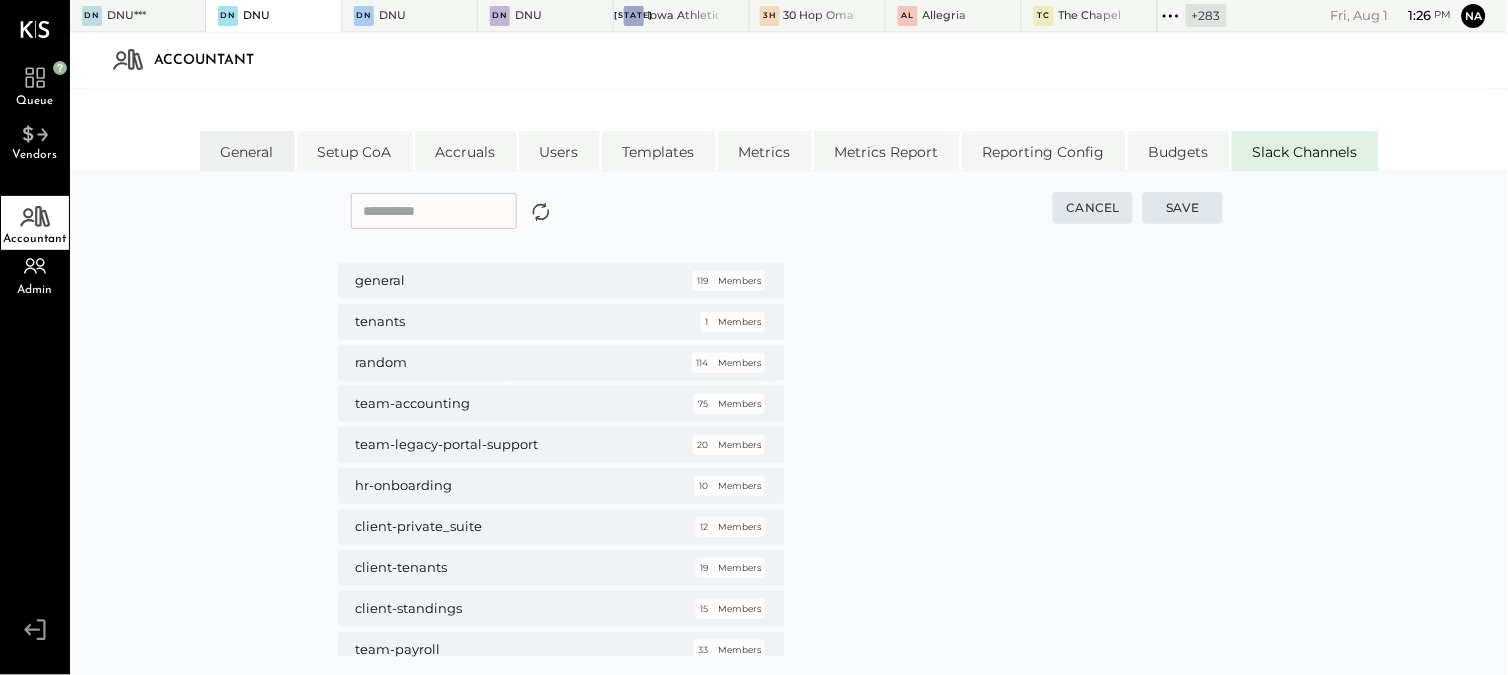 click on "General" at bounding box center (247, 151) 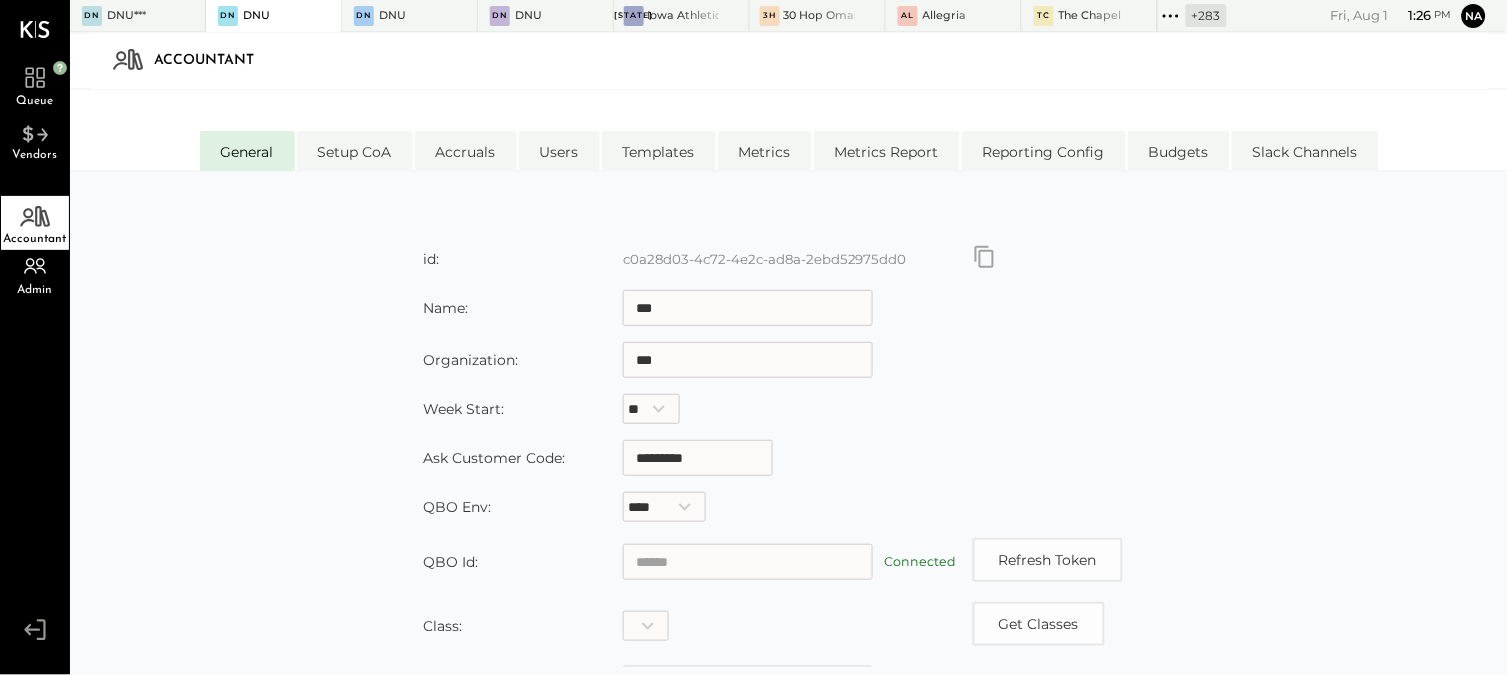 drag, startPoint x: 716, startPoint y: 460, endPoint x: 517, endPoint y: 464, distance: 199.04019 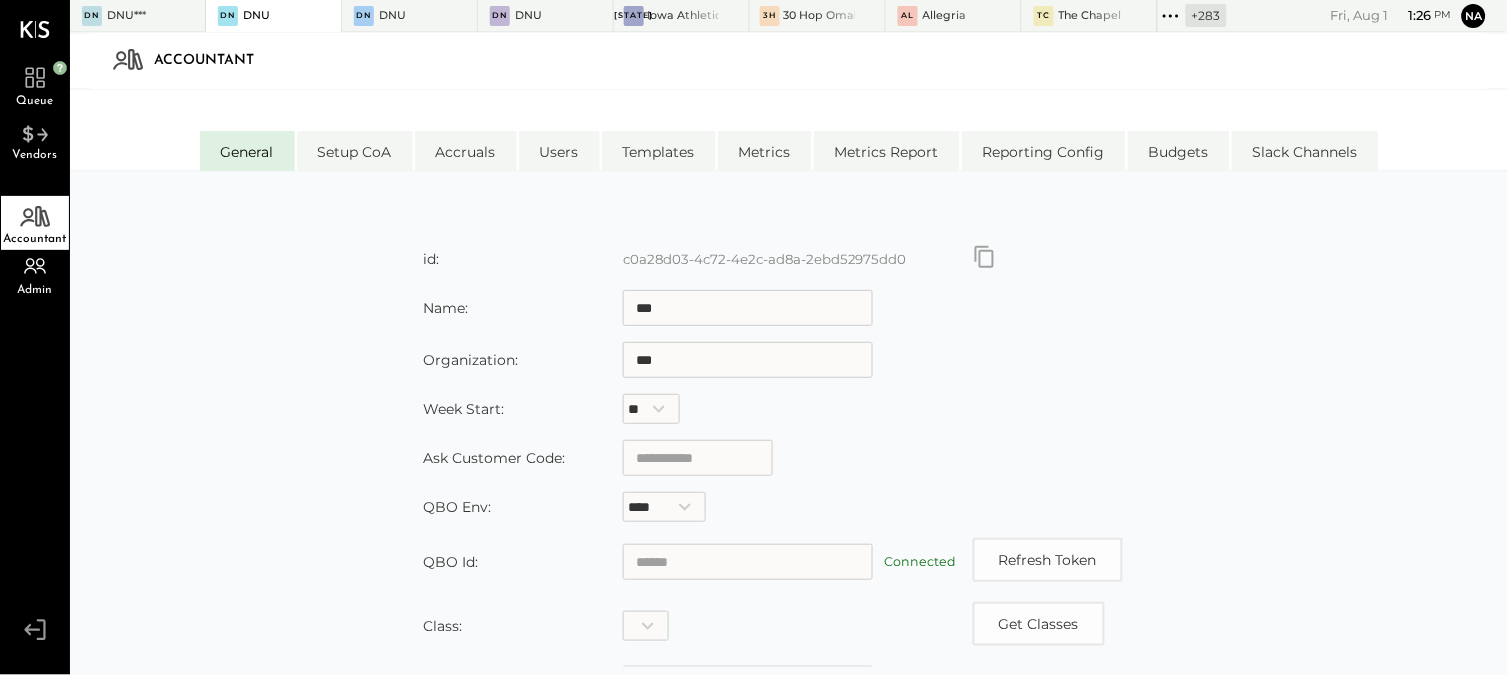 scroll, scrollTop: 374, scrollLeft: 0, axis: vertical 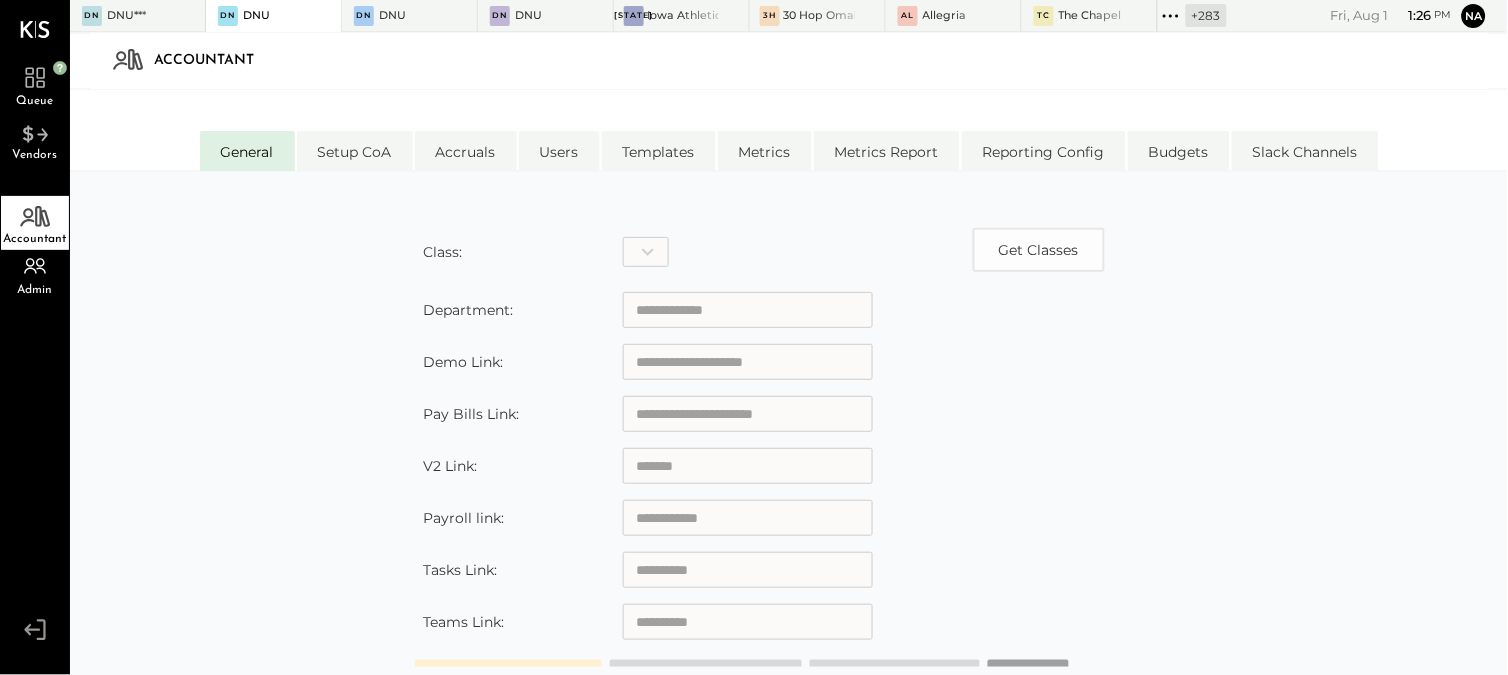 type 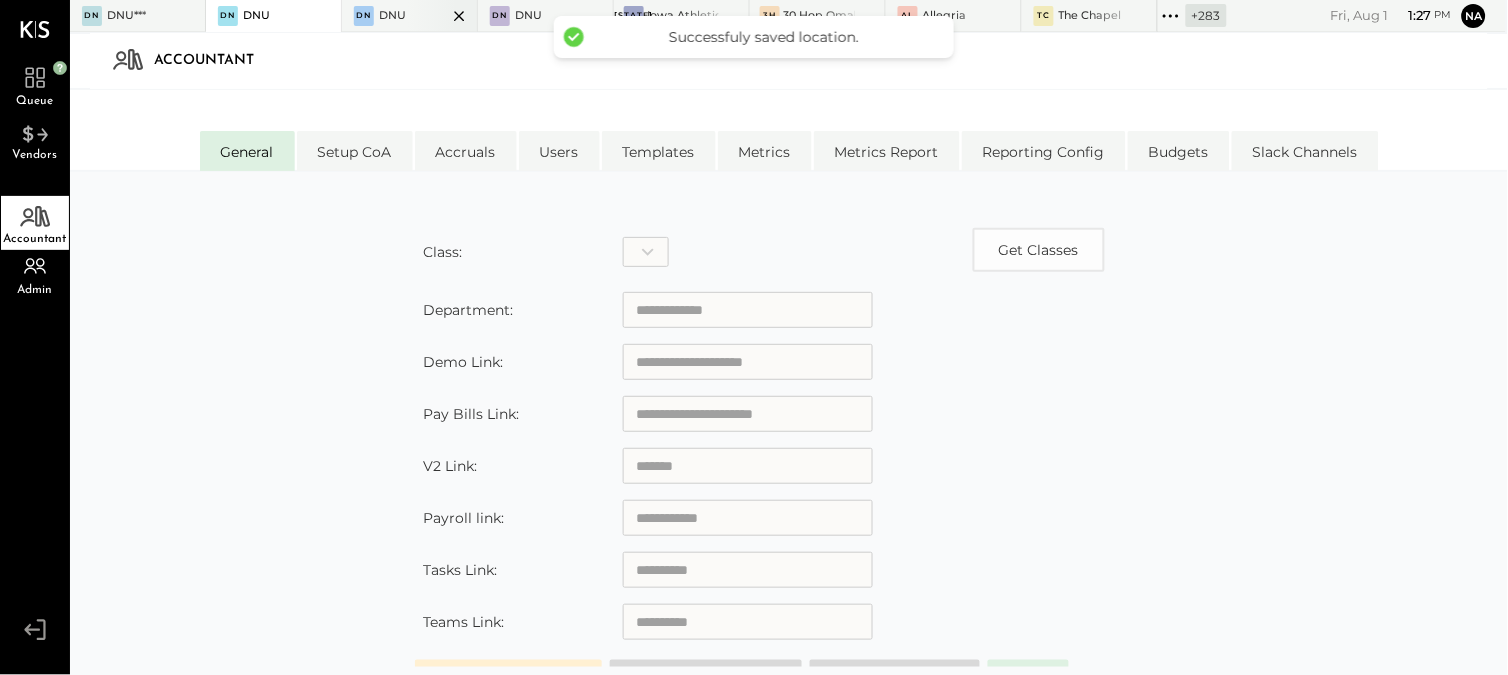 click at bounding box center (442, 15) 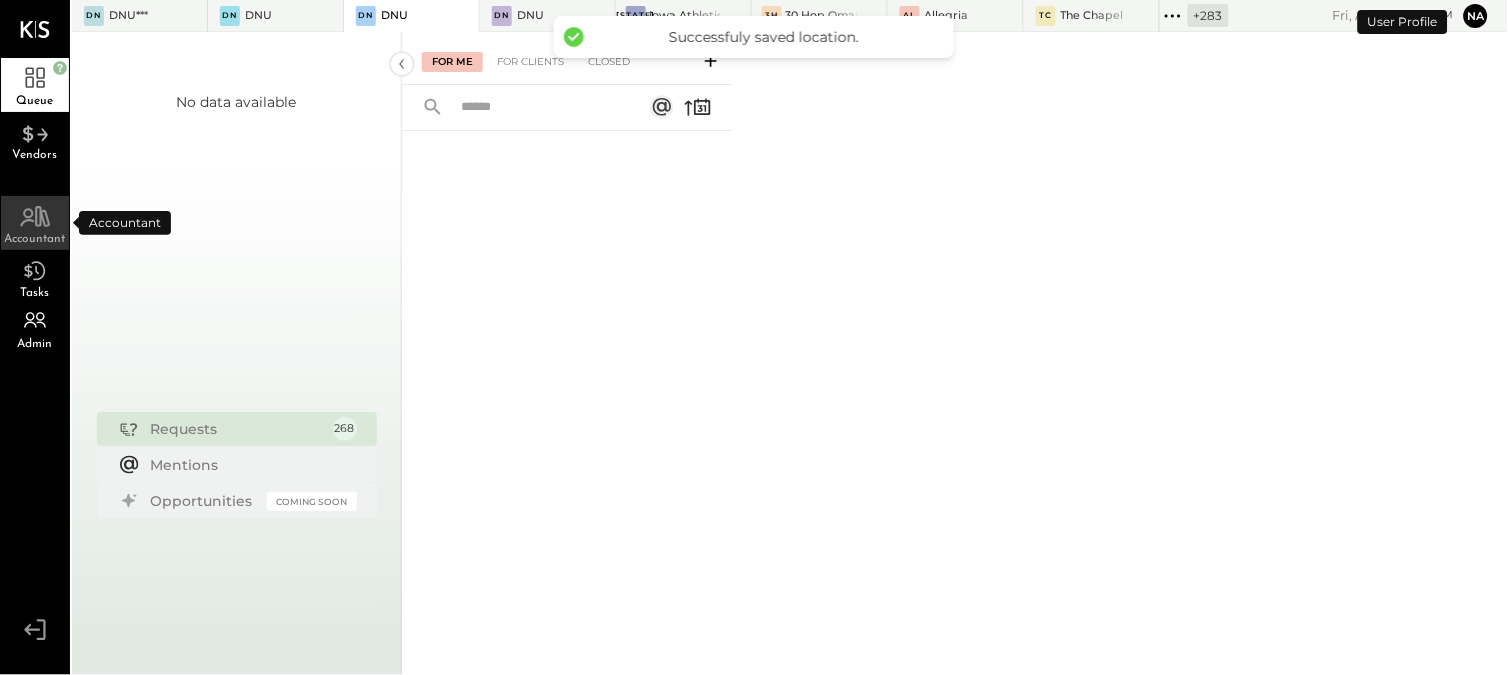 click on "Accountant" at bounding box center (35, 223) 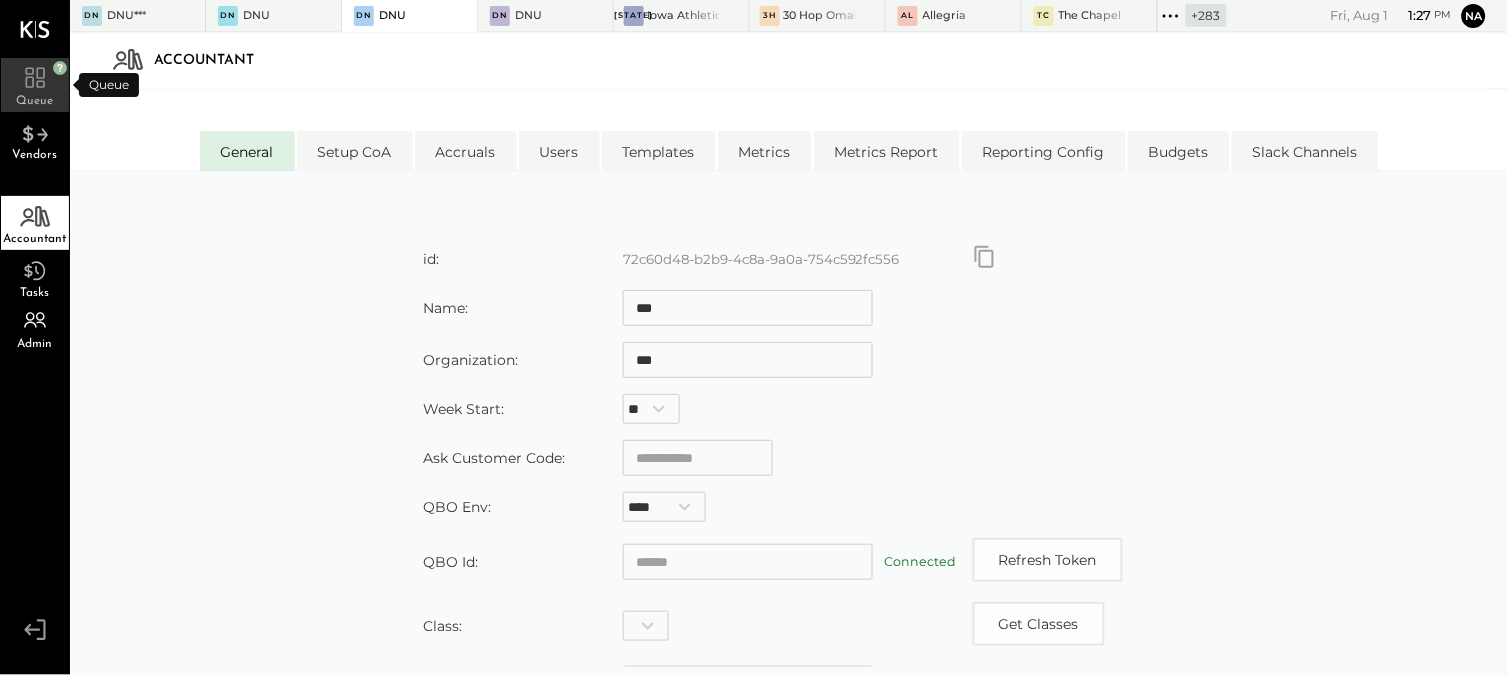 click on "Queue" at bounding box center (35, 101) 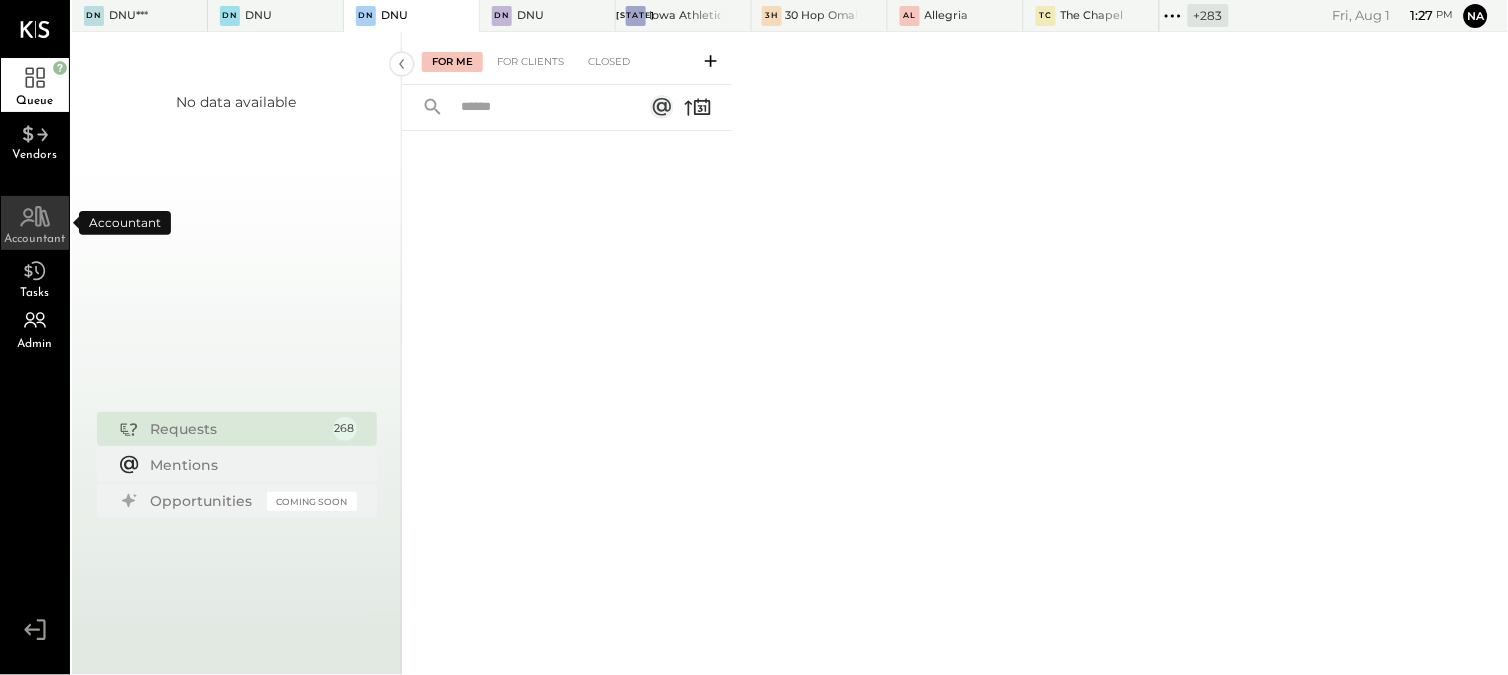 click on "Accountant" at bounding box center [35, 239] 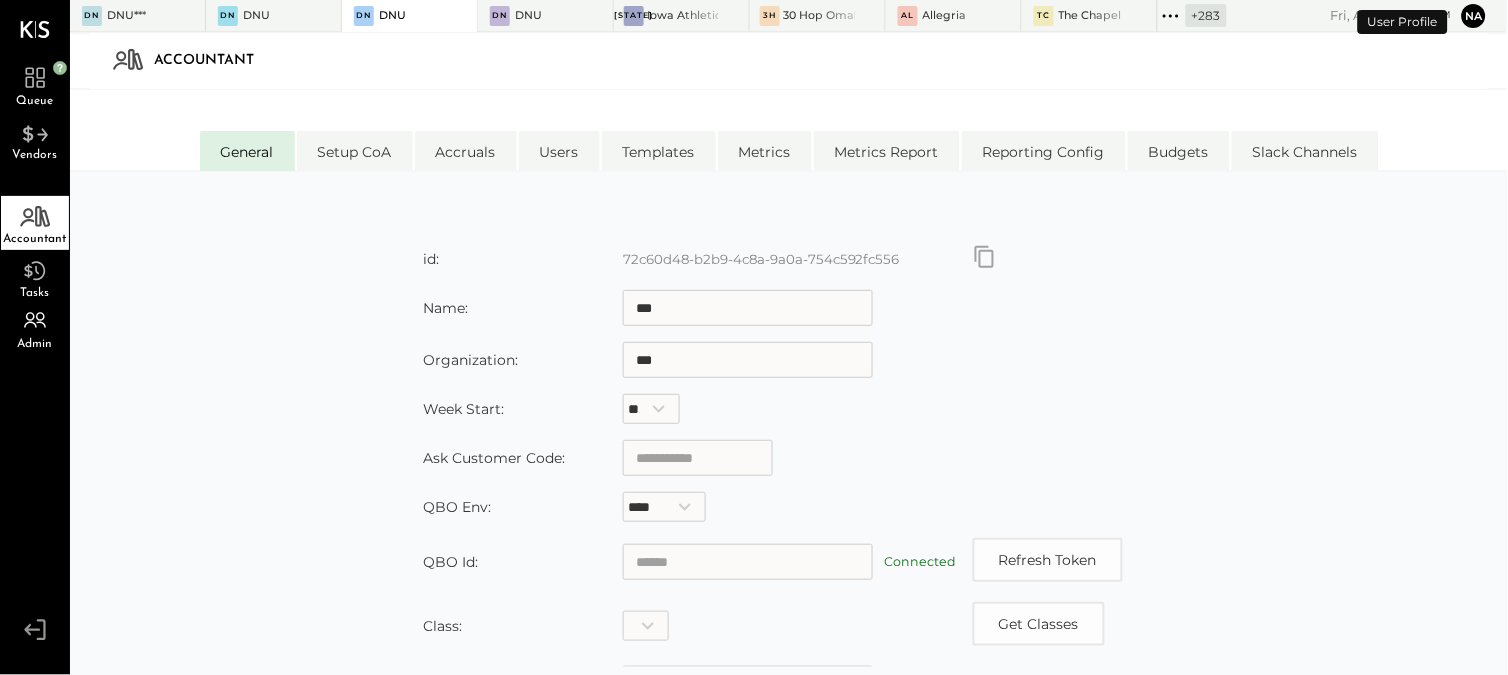 scroll, scrollTop: 374, scrollLeft: 0, axis: vertical 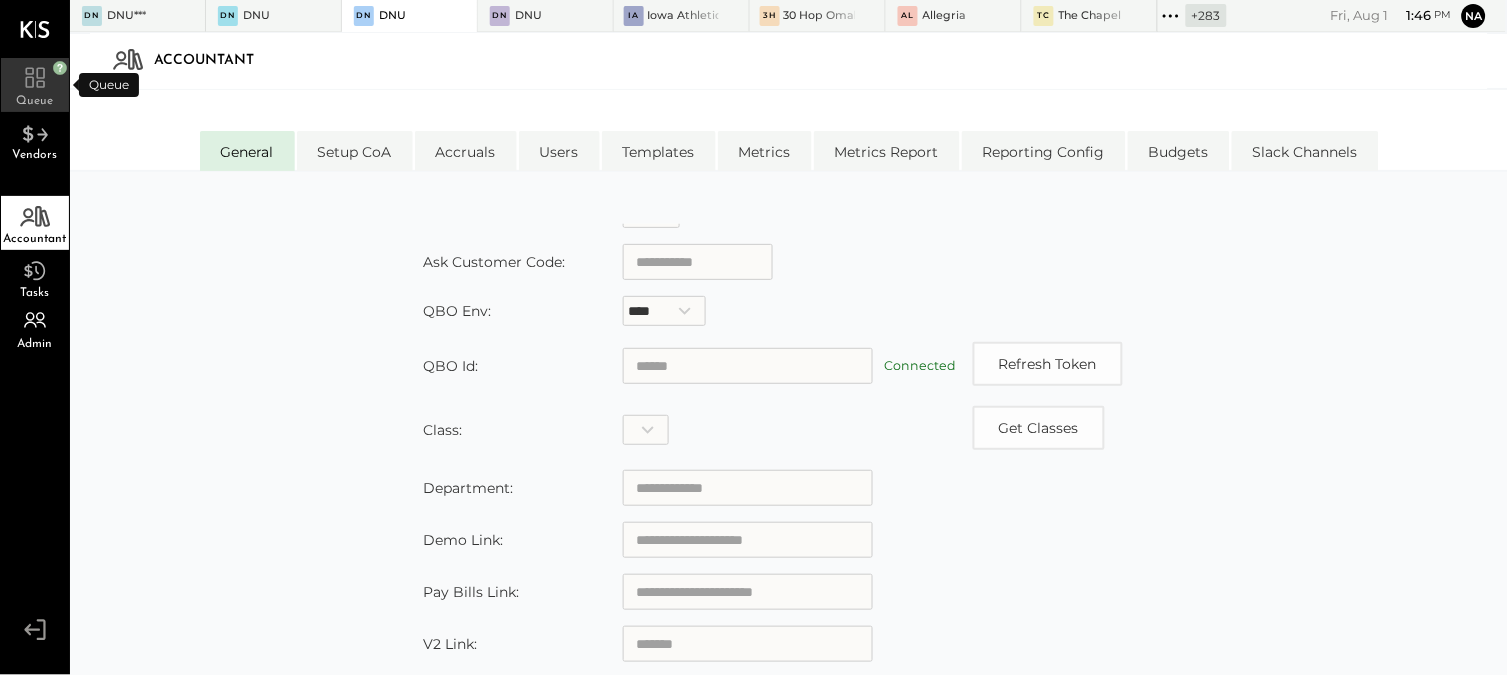 click 